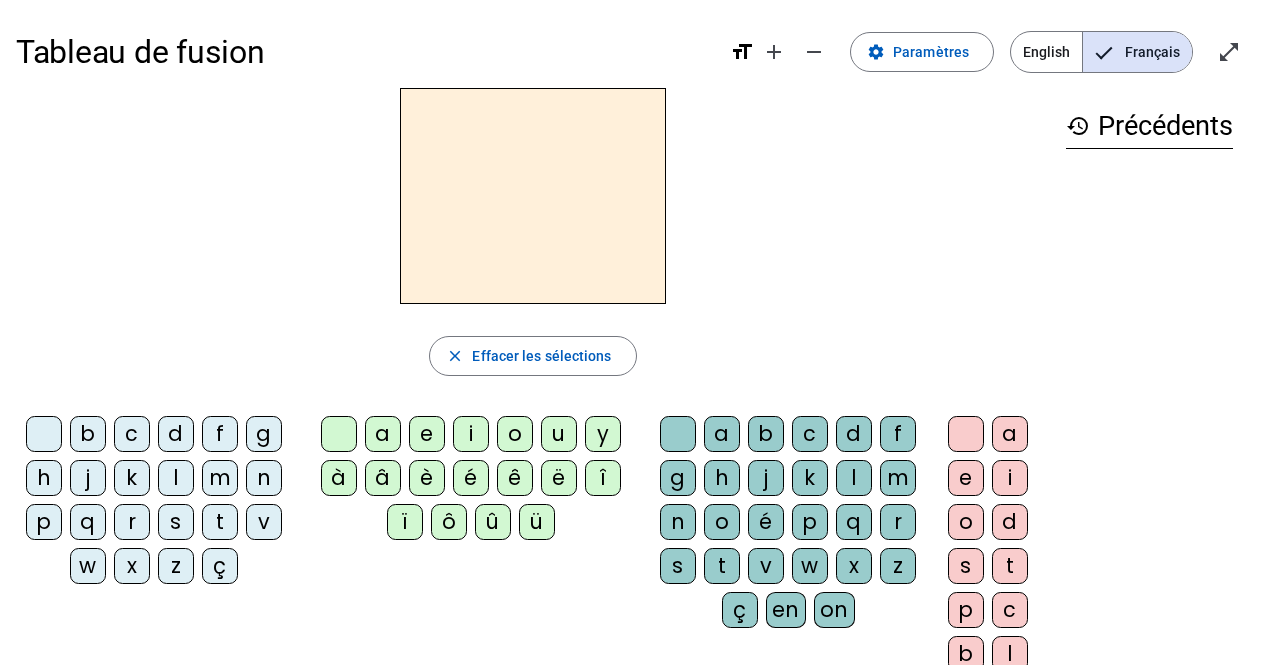 scroll, scrollTop: 0, scrollLeft: 0, axis: both 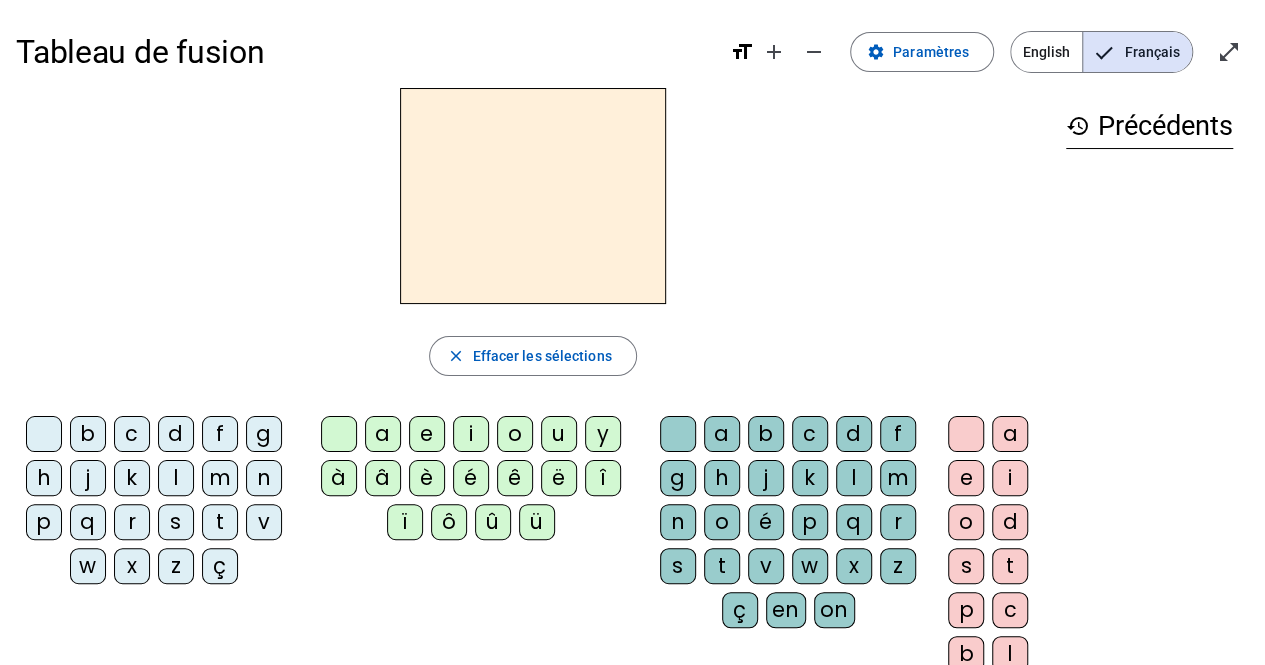 click on "d" at bounding box center (44, 434) 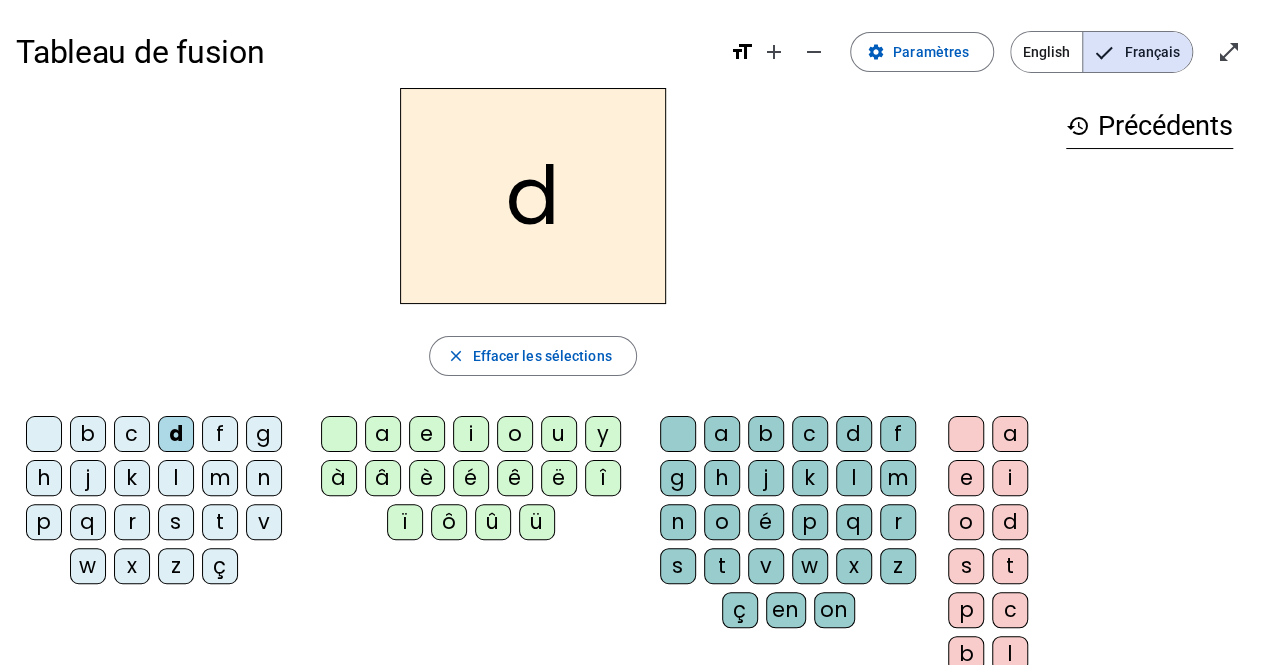 click on "u" at bounding box center (339, 434) 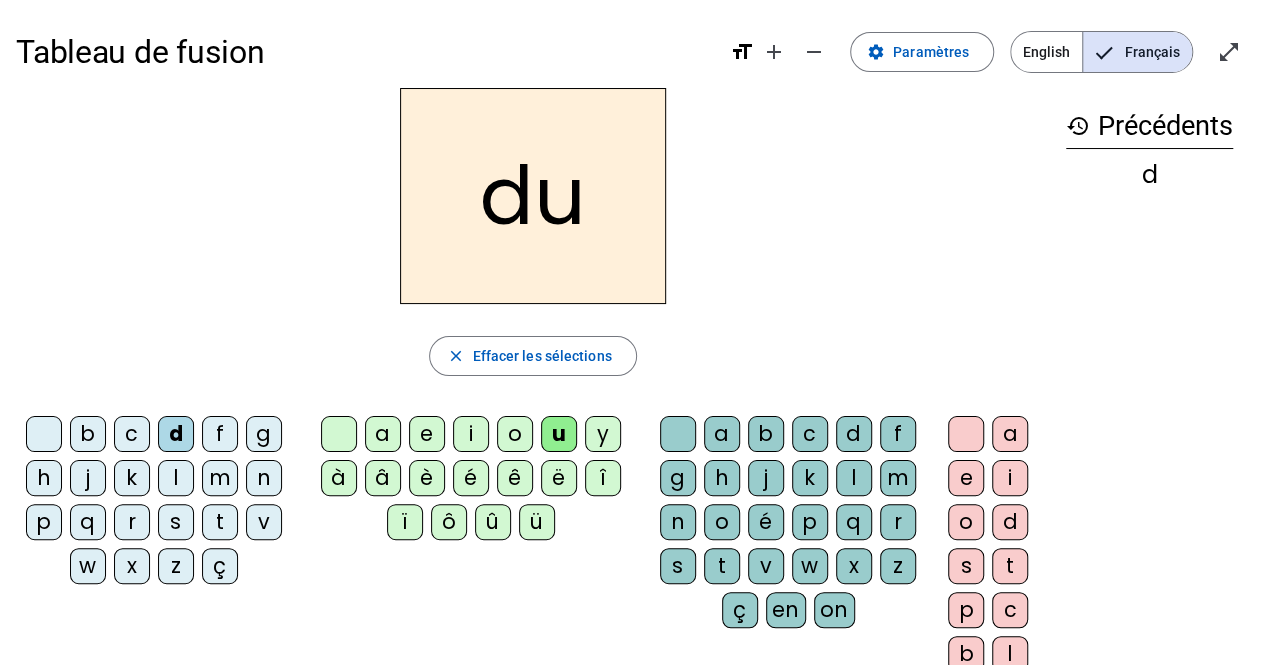click on "b" at bounding box center [678, 434] 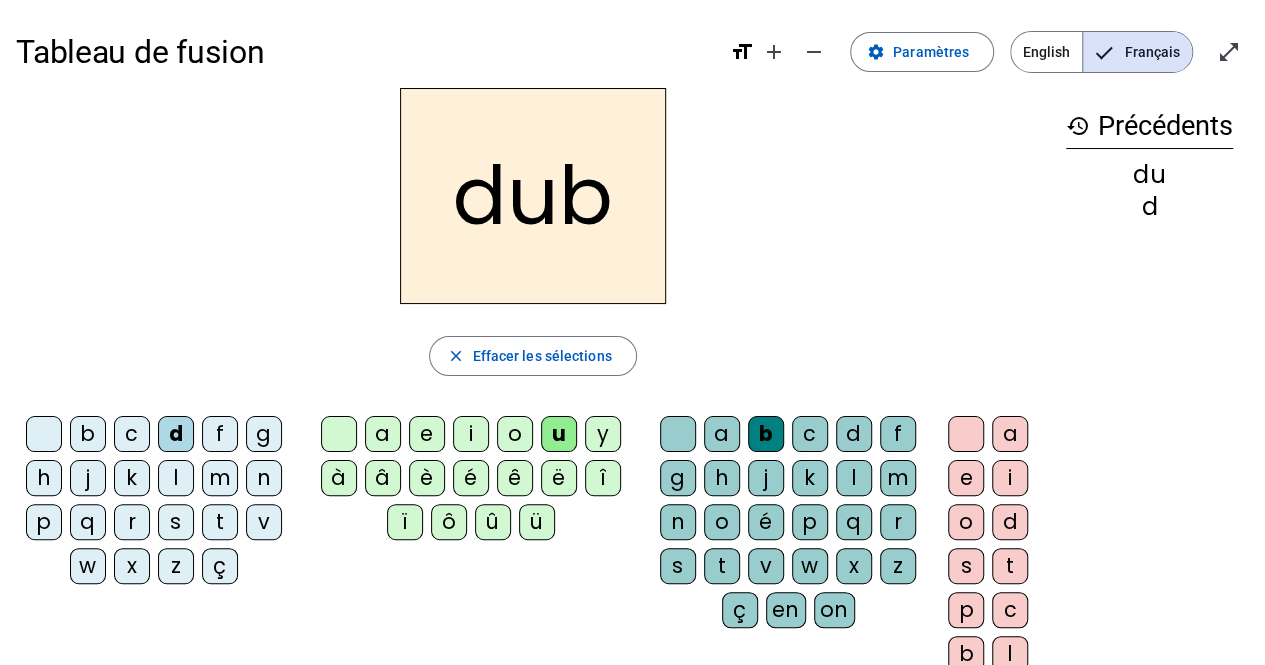 click at bounding box center (678, 434) 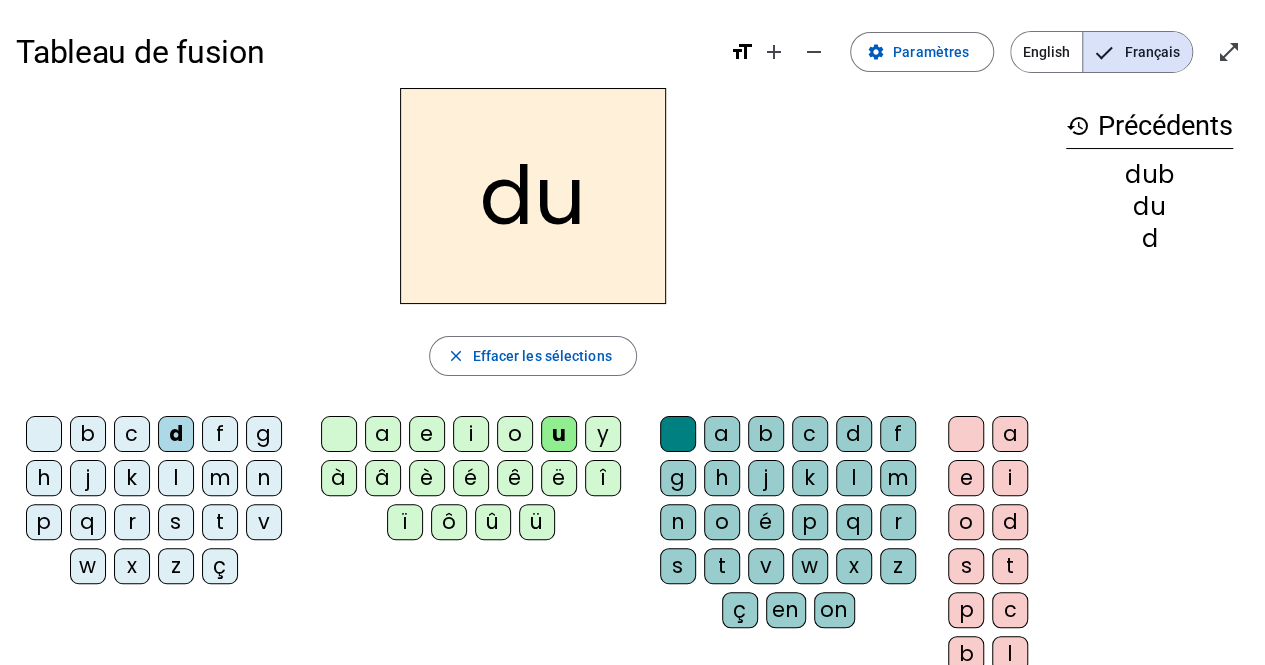 click on "b" at bounding box center [44, 434] 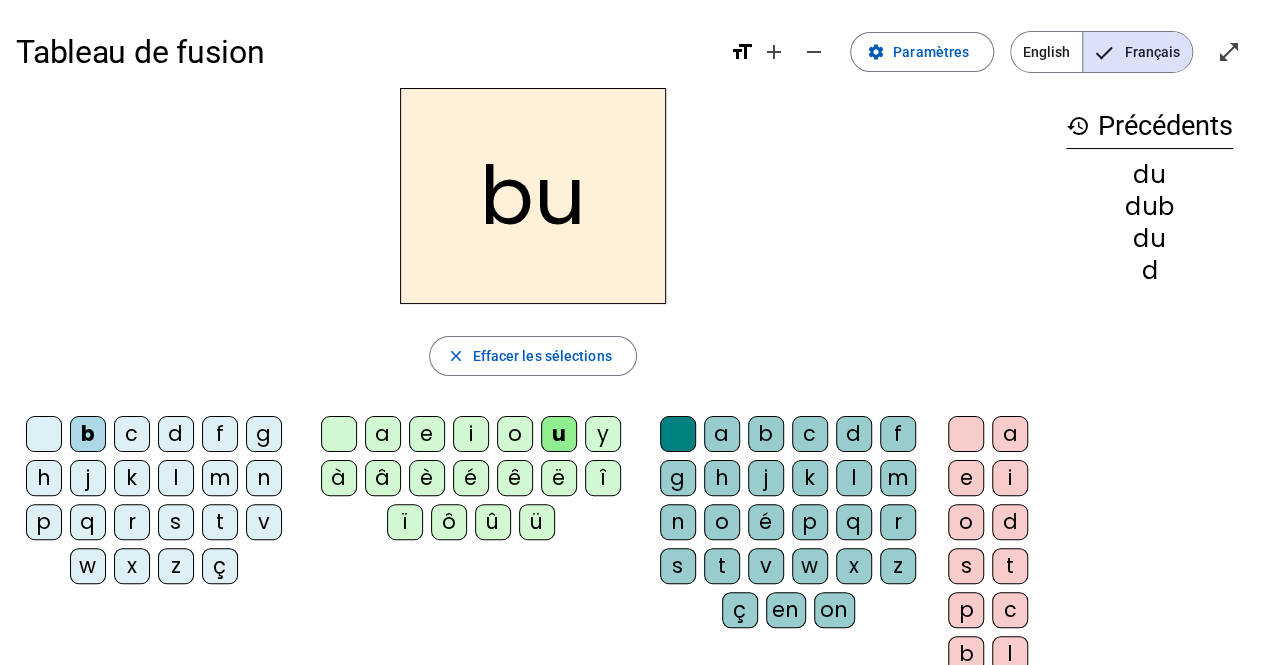 click on "f" at bounding box center [44, 434] 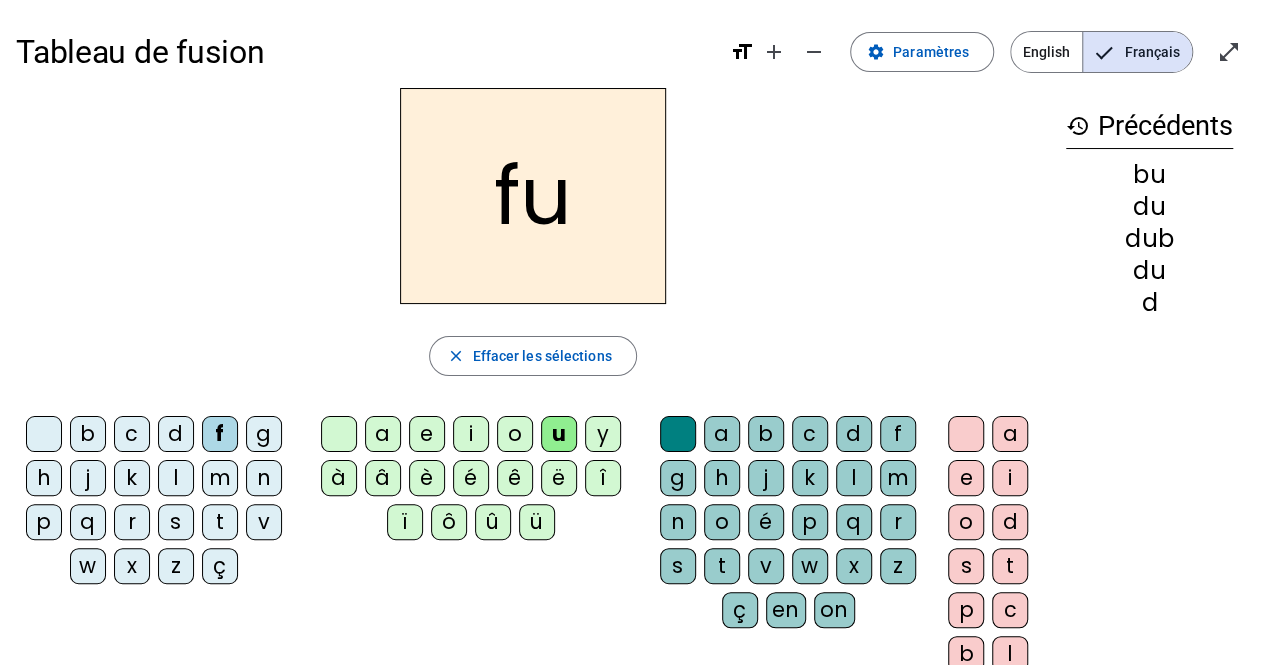 click on "t" at bounding box center (44, 434) 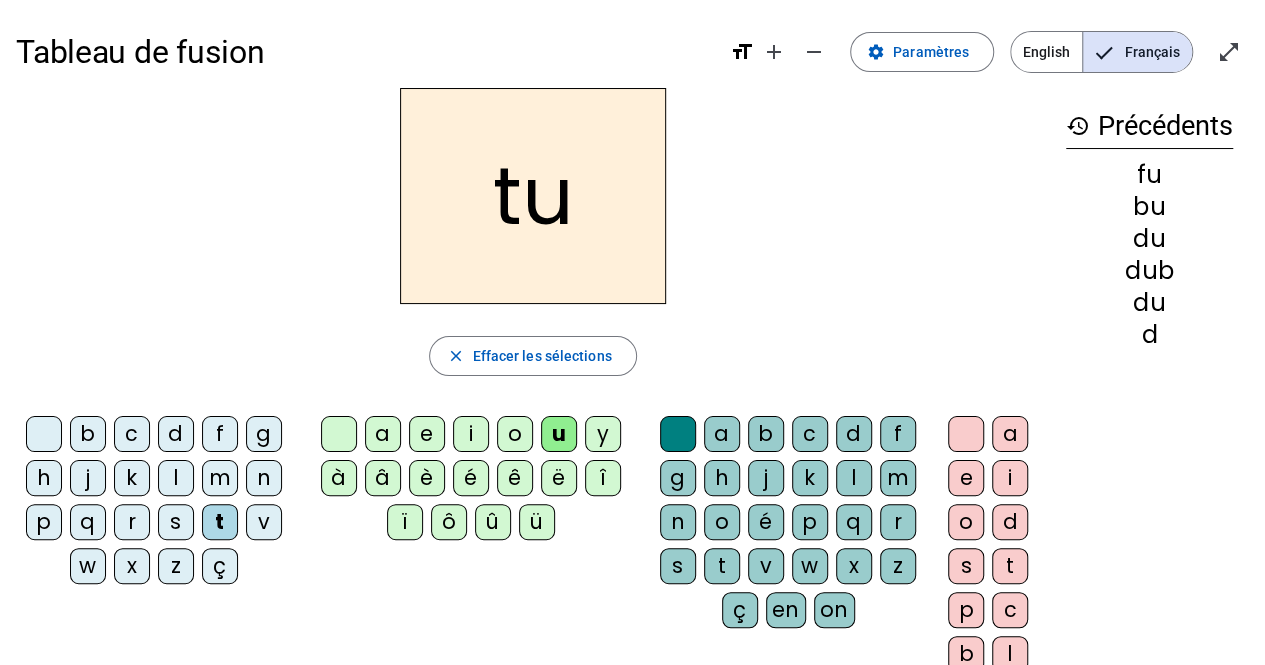 click on "t" at bounding box center (220, 522) 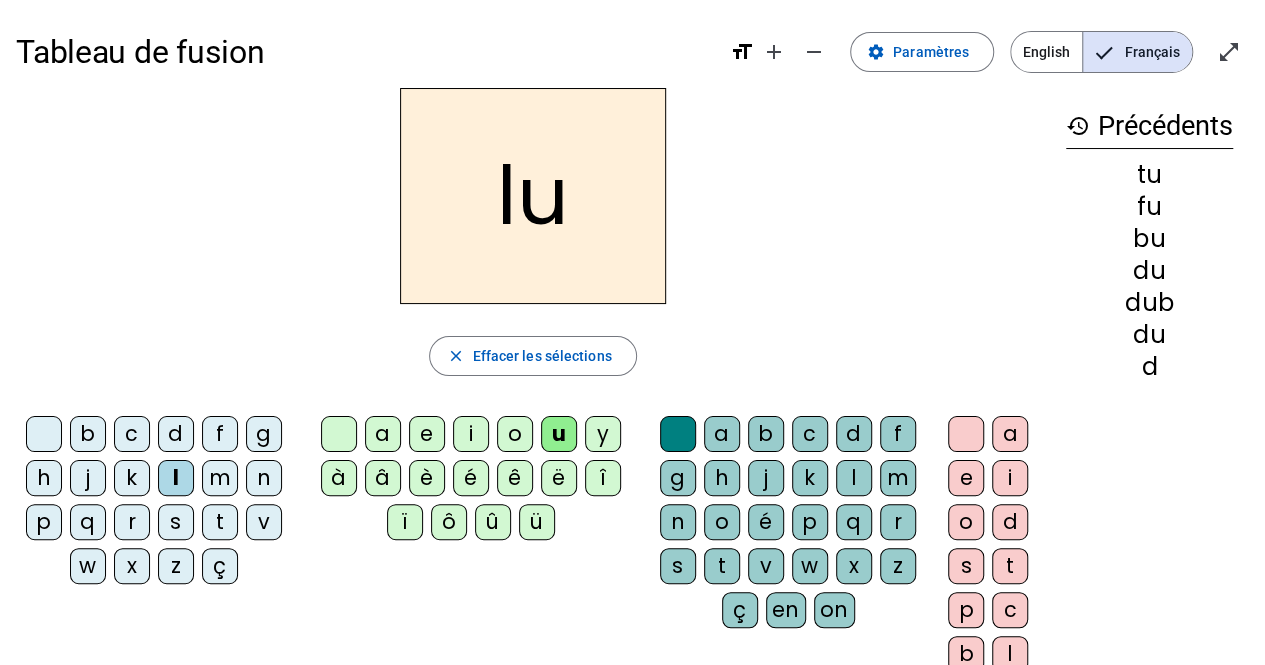 click on "s" at bounding box center [44, 434] 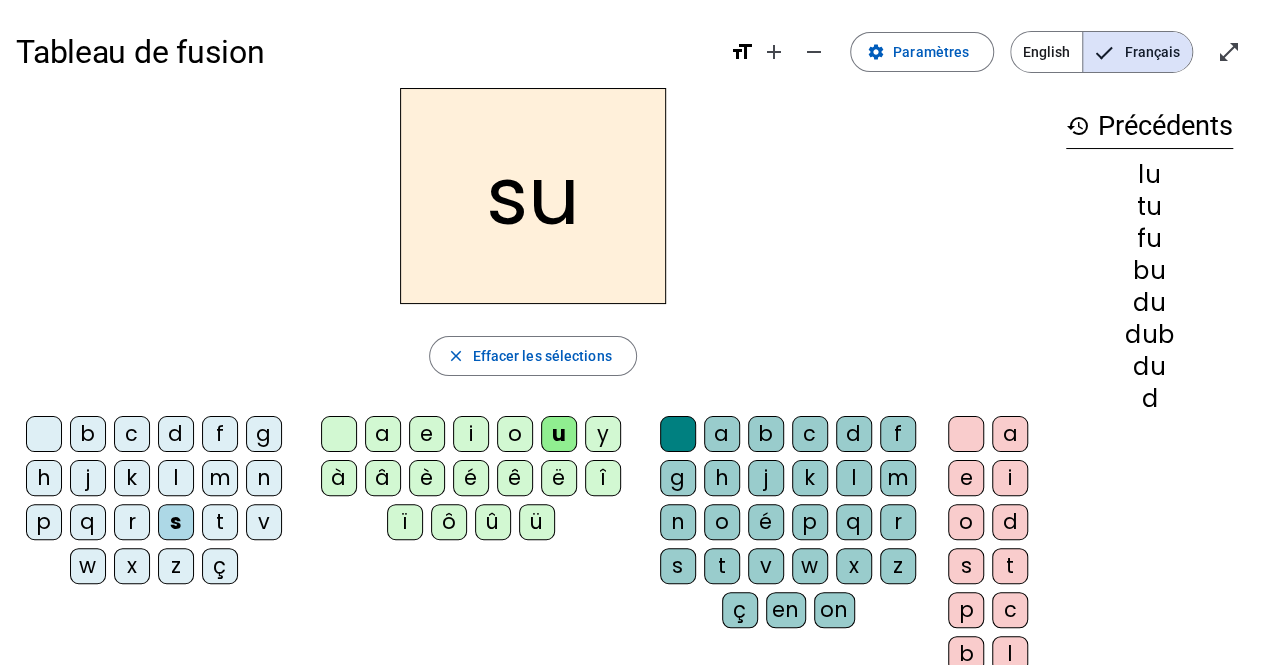 click on "e" at bounding box center [339, 434] 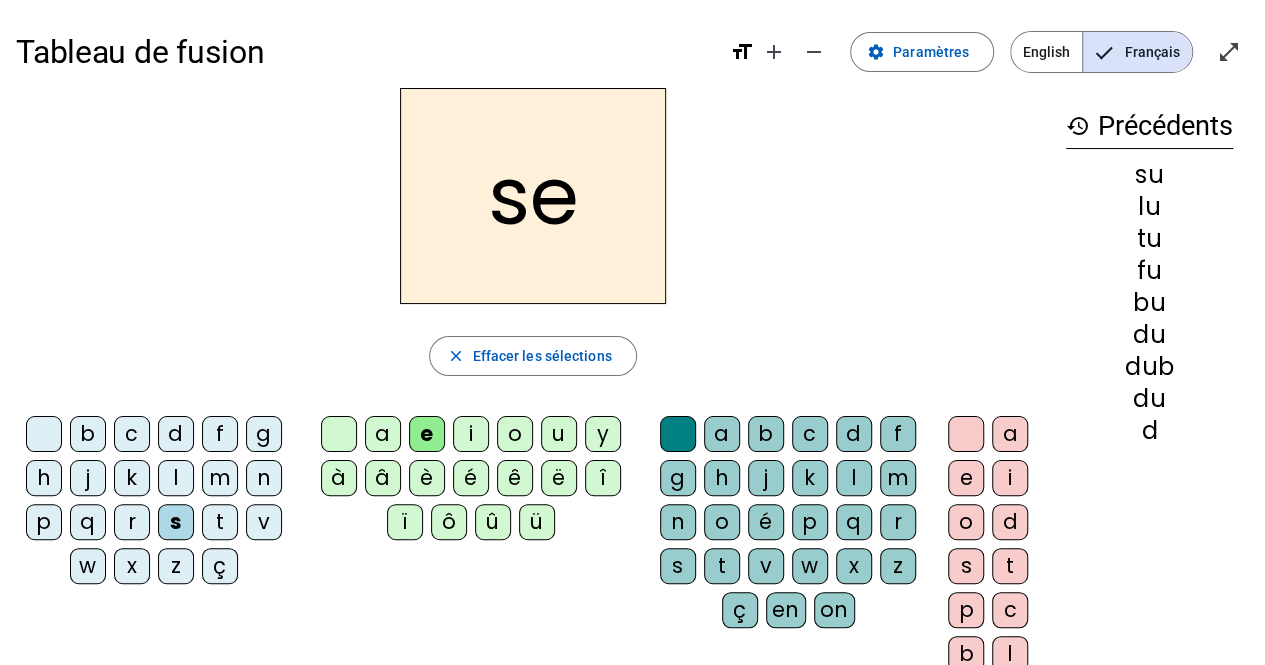 click on "a" at bounding box center [678, 434] 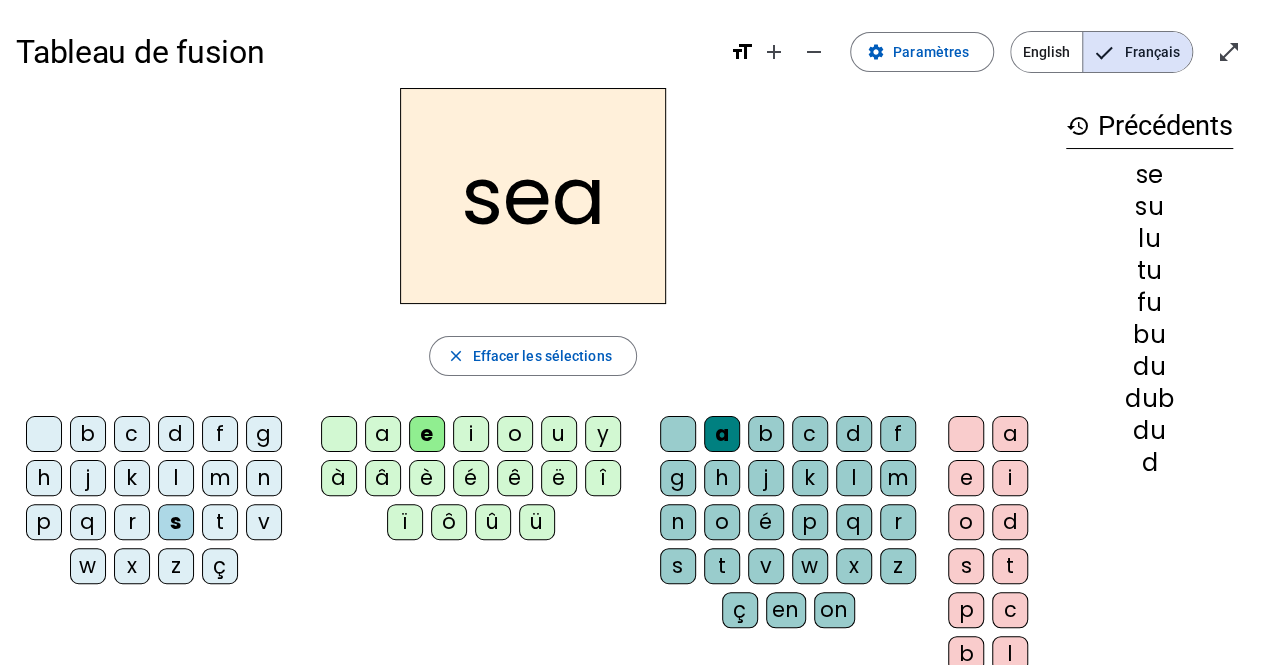 click at bounding box center (678, 434) 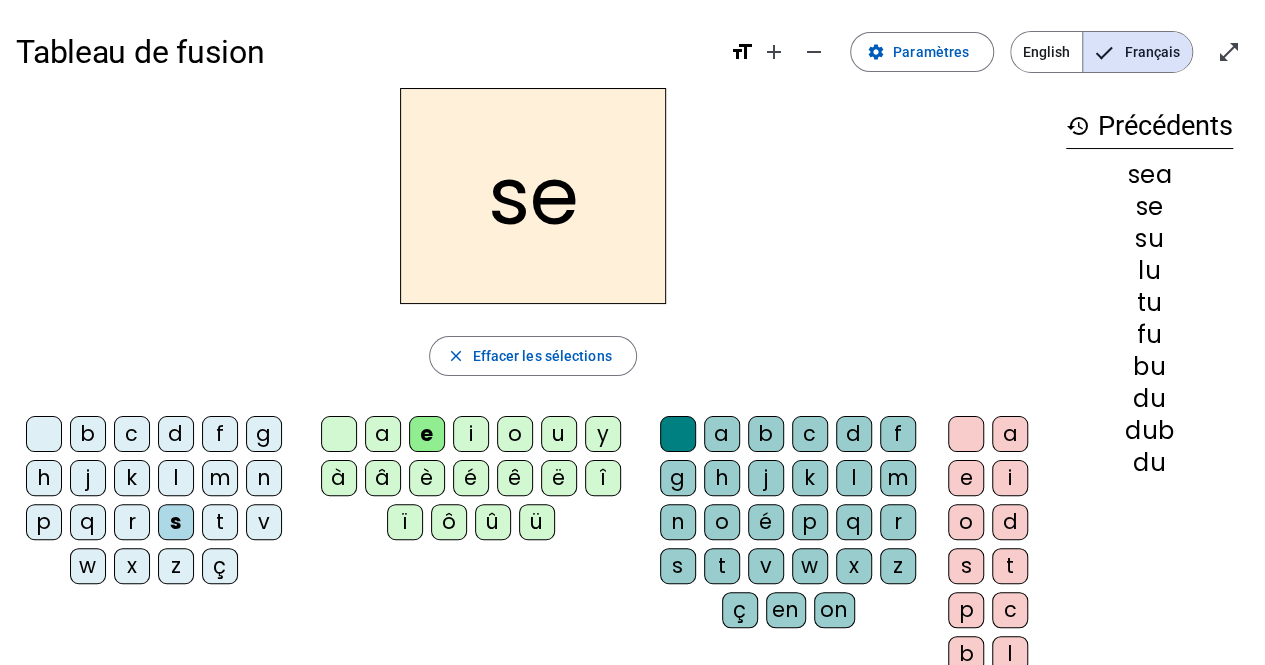 click on "a e i o u y à â è é ê ë î ï ô û ü" at bounding box center (475, 482) 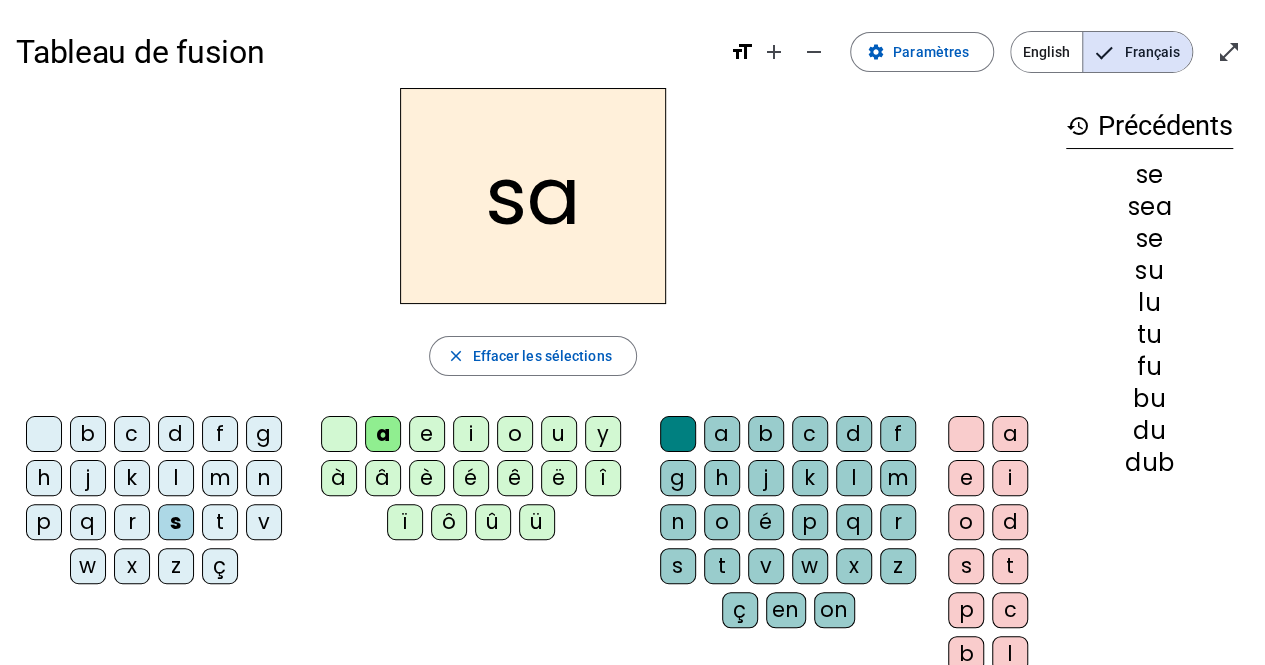 click on "a e i o u y à â è é ê ë î ï ô û ü" at bounding box center [475, 482] 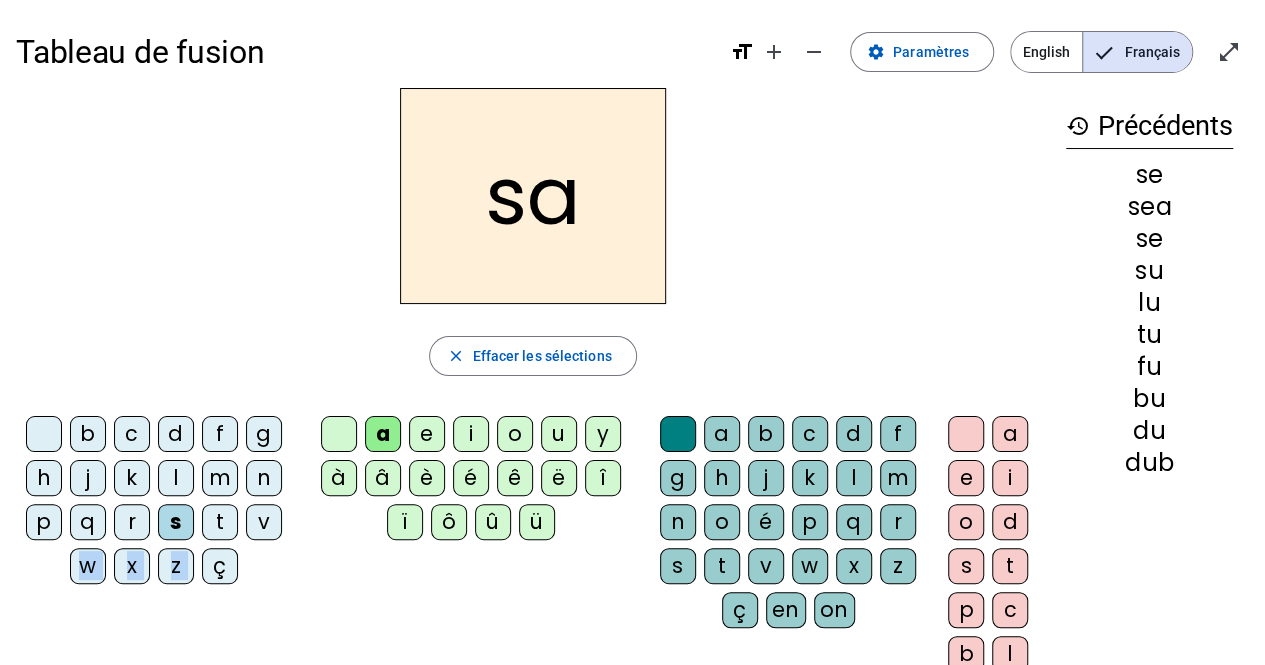drag, startPoint x: 272, startPoint y: 522, endPoint x: 214, endPoint y: 555, distance: 66.730804 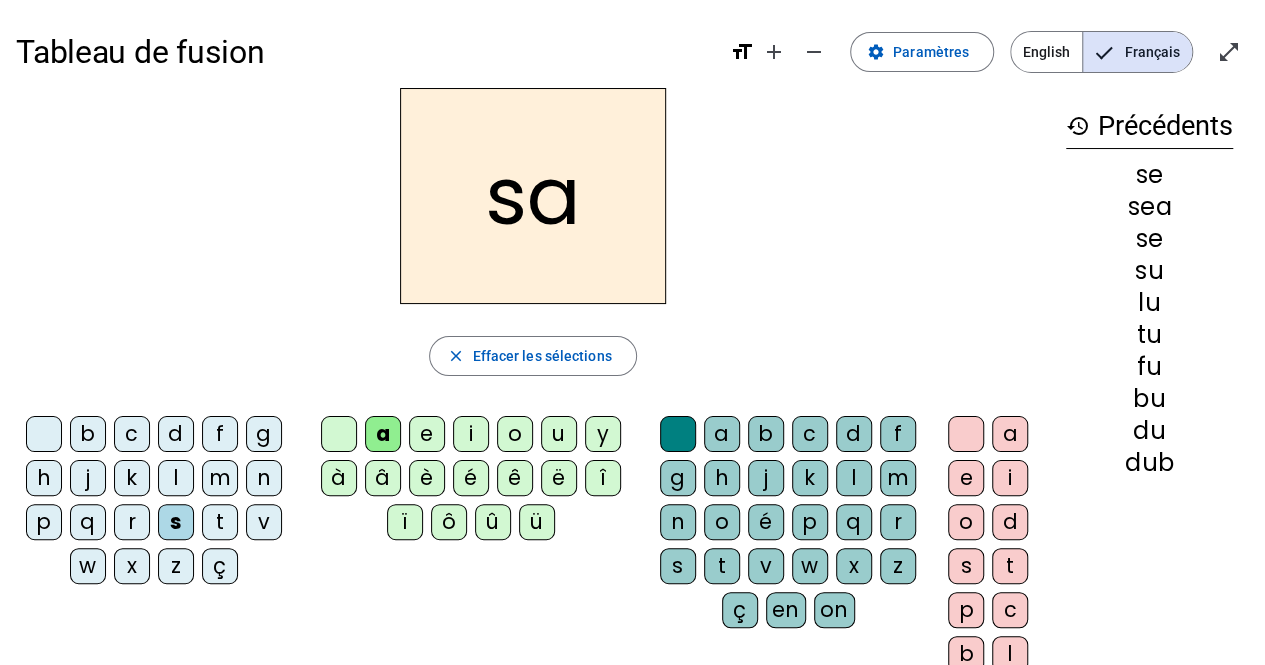 click on "c" at bounding box center [678, 434] 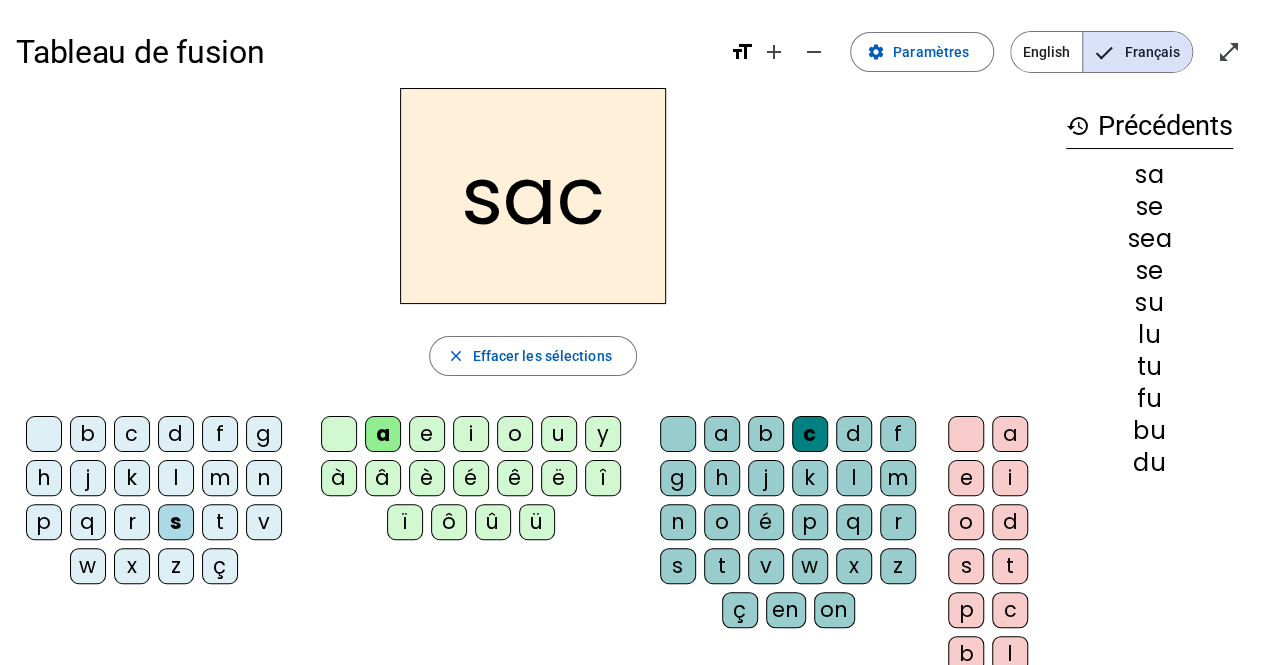 click on "l" at bounding box center (44, 434) 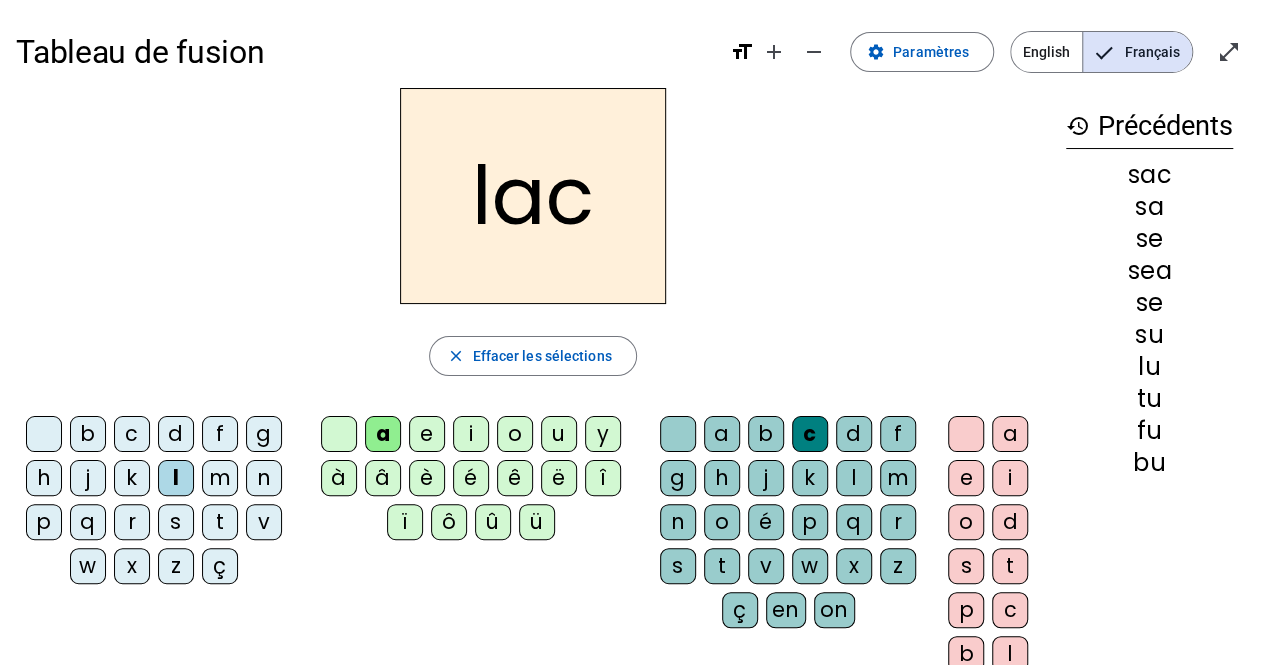 click at bounding box center (678, 434) 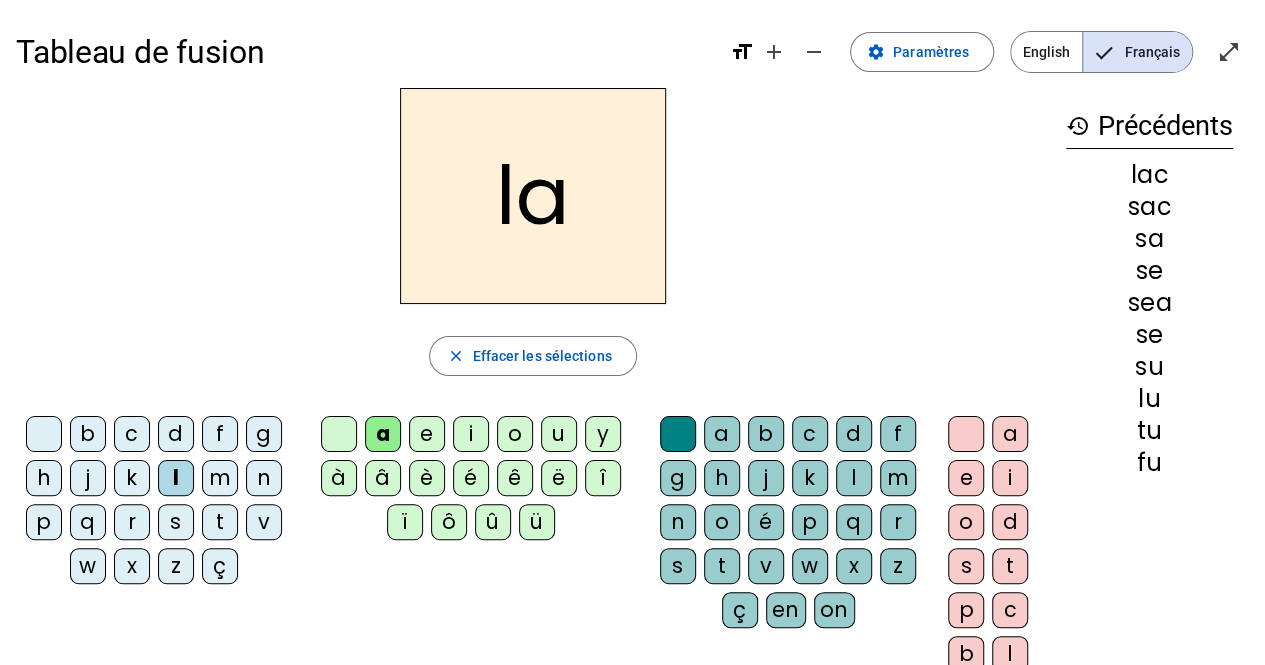 click on "m" at bounding box center [44, 434] 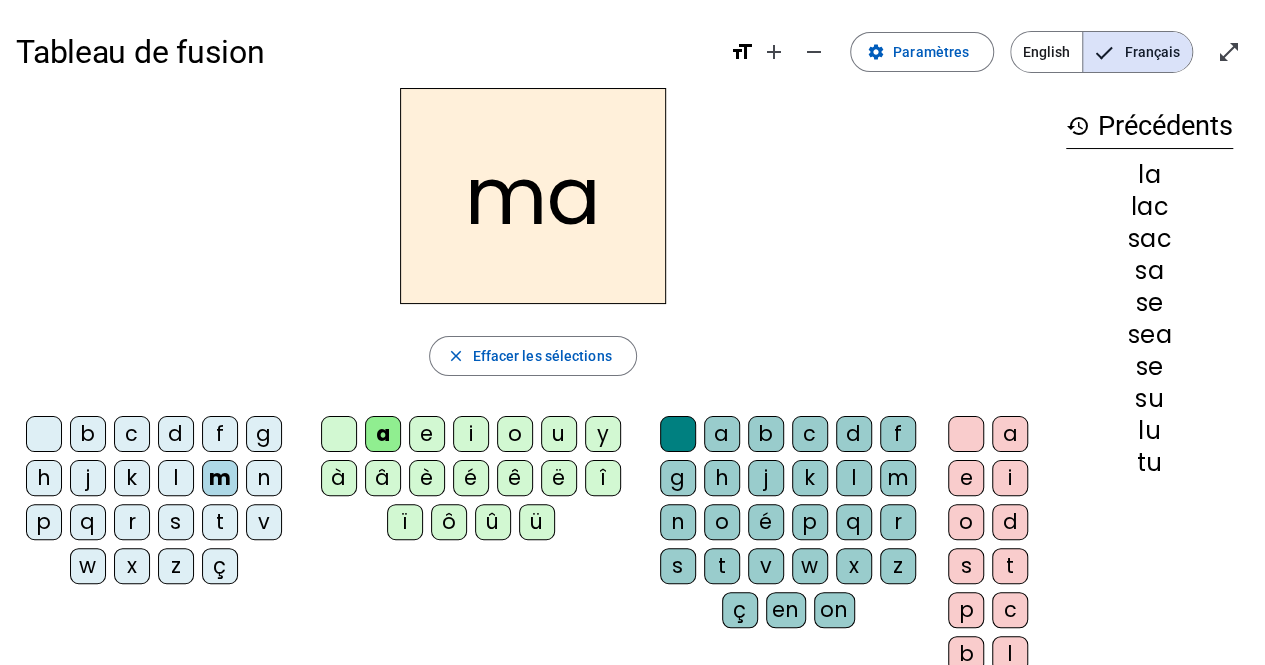 click on "l" at bounding box center [678, 434] 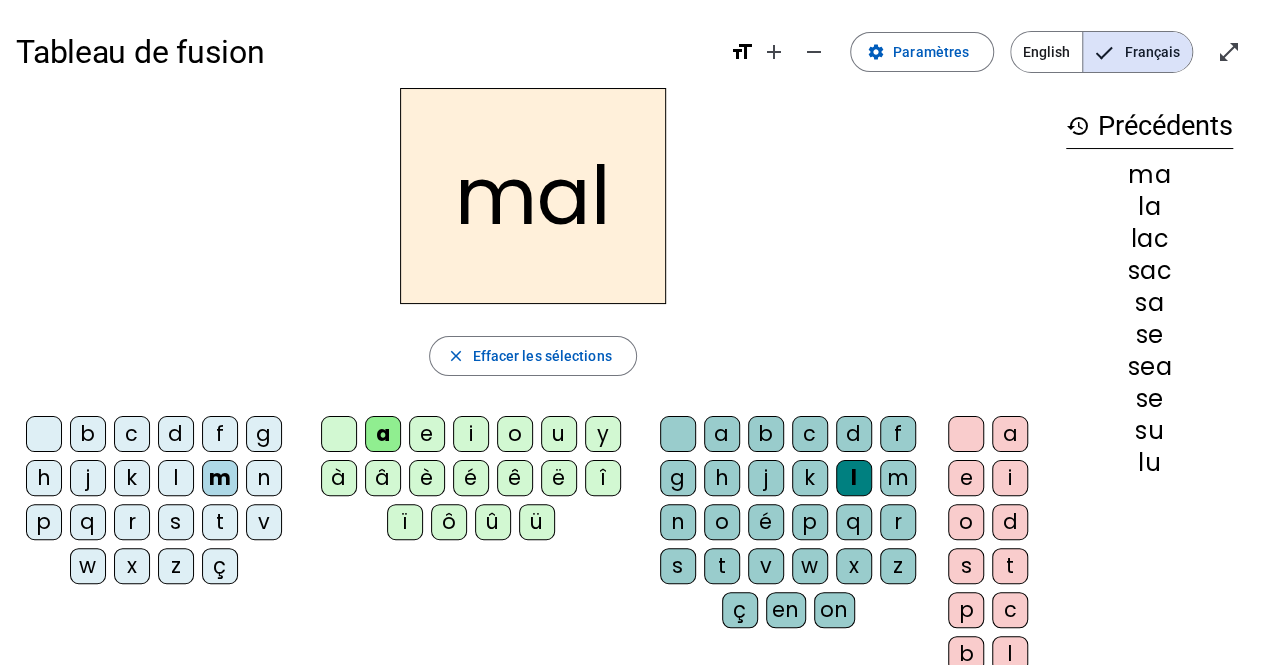 click on "b" at bounding box center (44, 434) 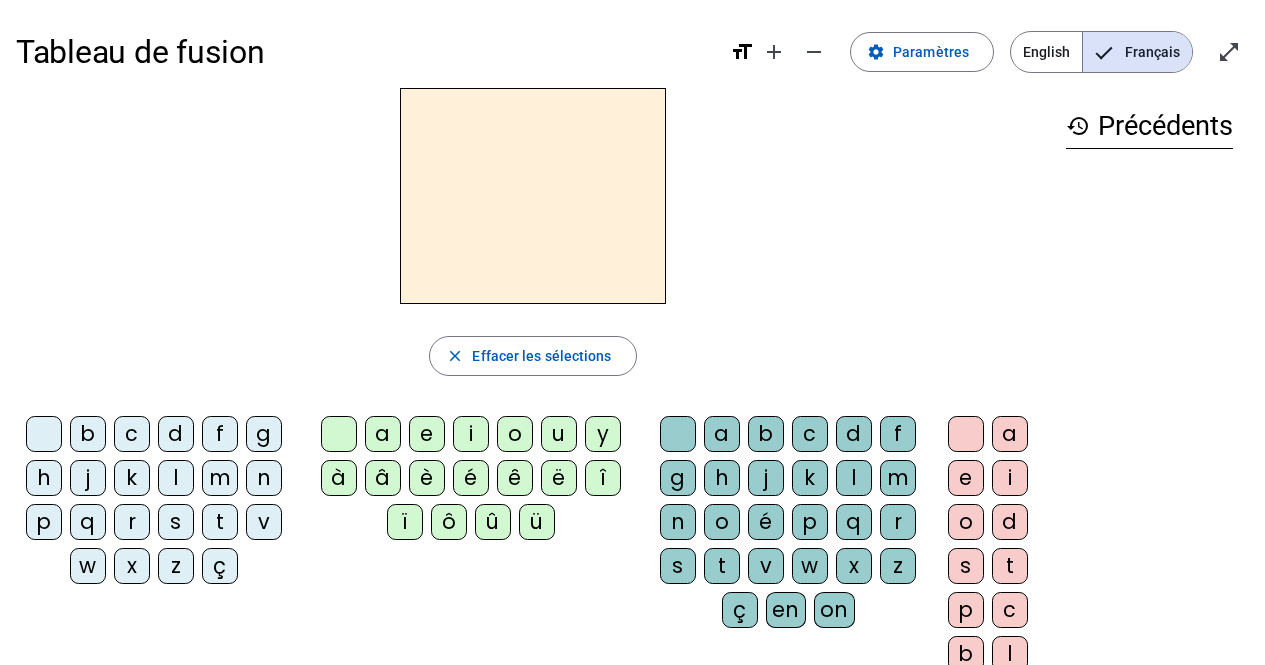 scroll, scrollTop: 0, scrollLeft: 0, axis: both 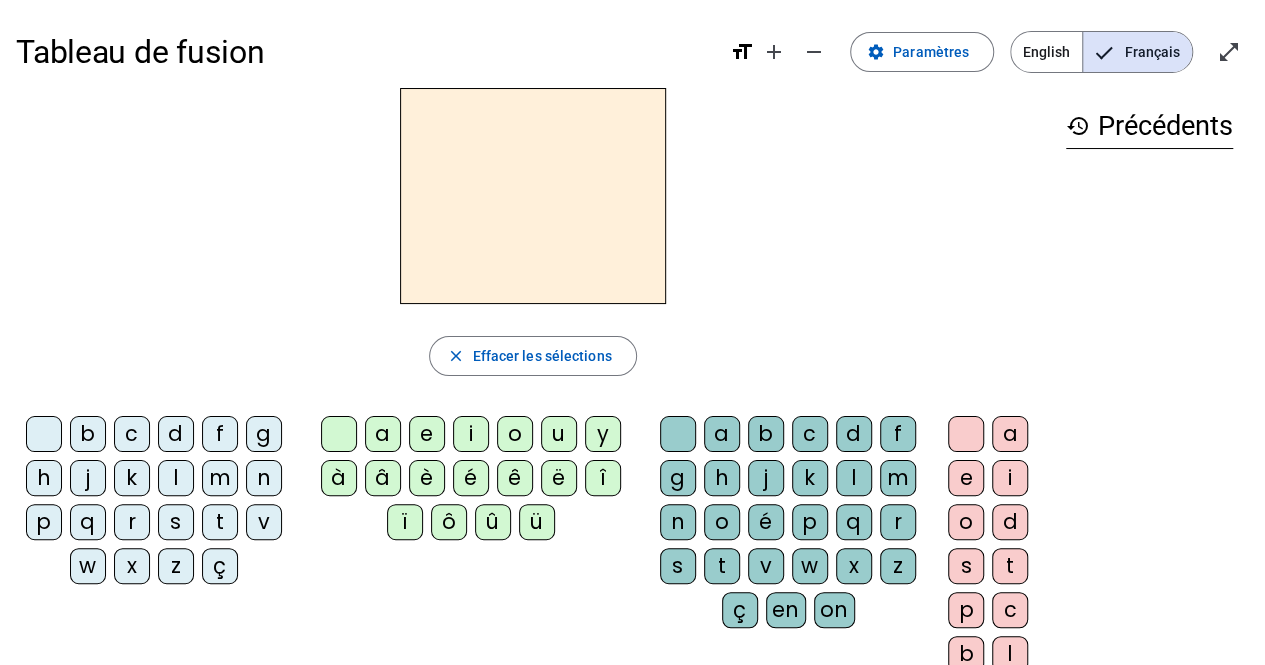 click on "f" at bounding box center (224, 438) 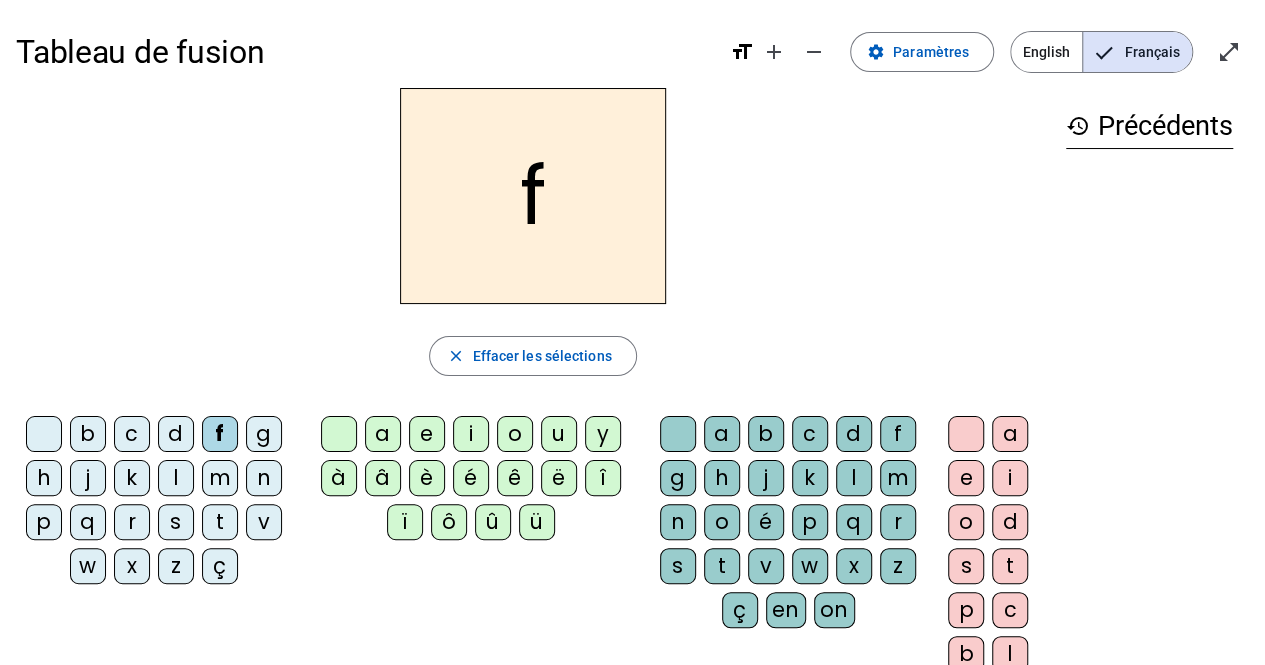 click on "m" at bounding box center (44, 434) 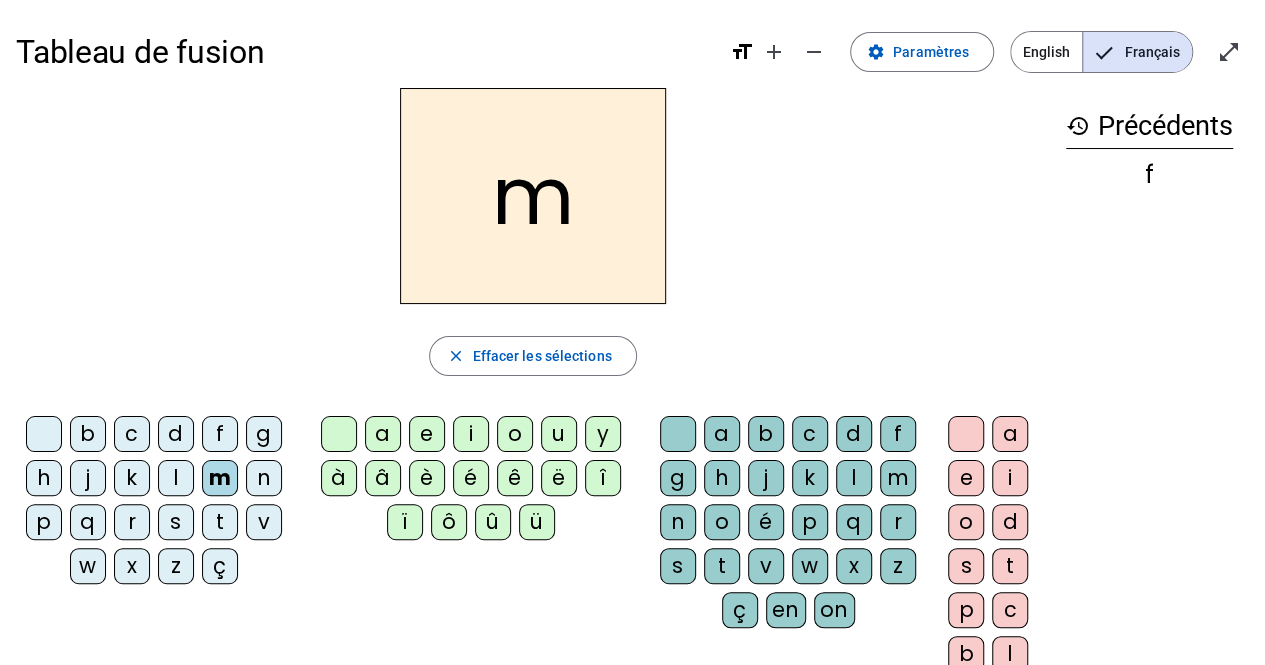 click on "a" at bounding box center (339, 434) 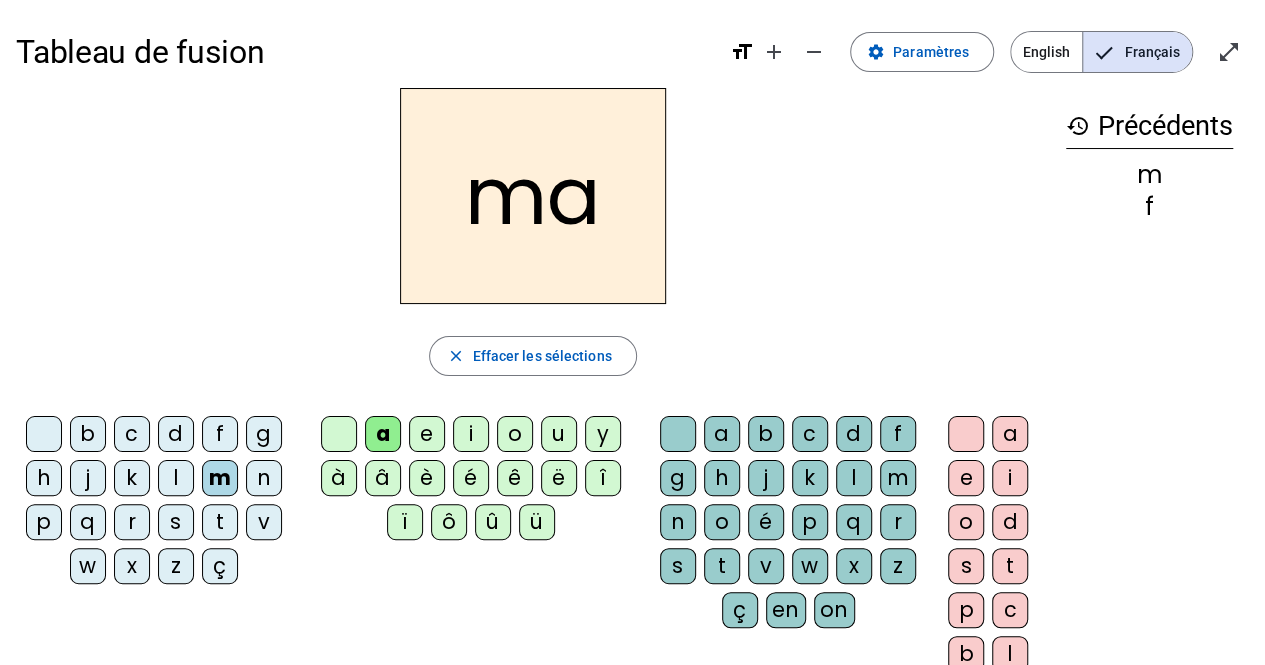 drag, startPoint x: 262, startPoint y: 515, endPoint x: 280, endPoint y: 488, distance: 32.449963 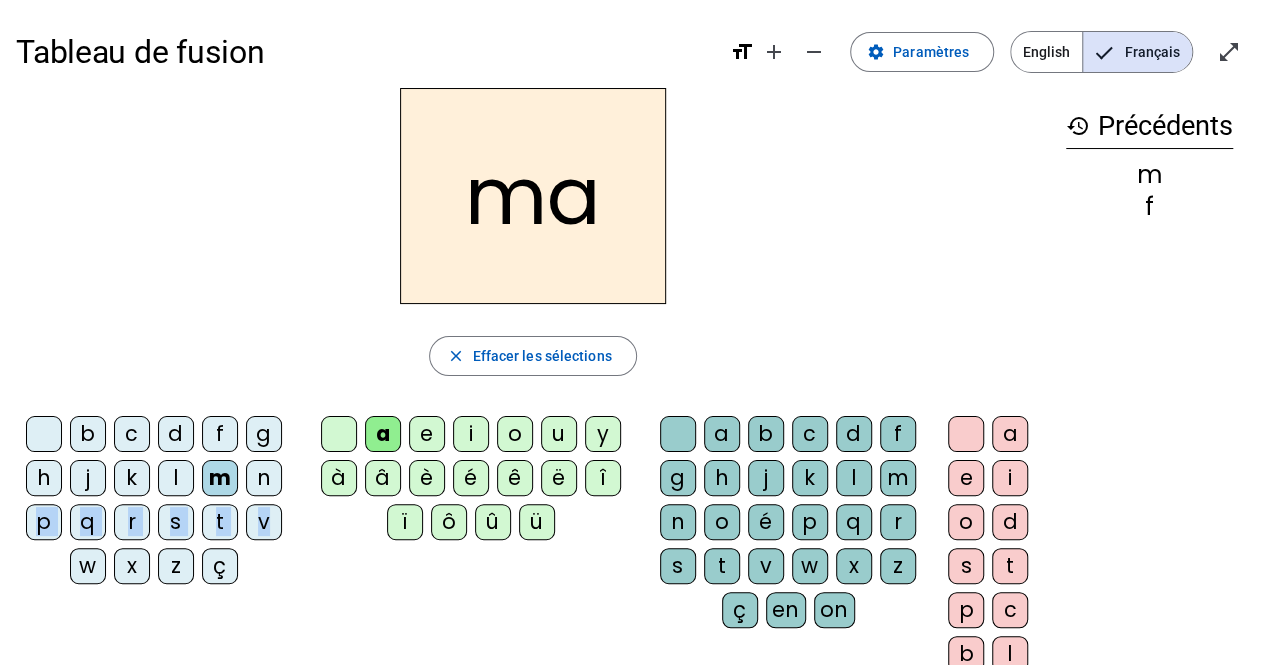 click on "v" at bounding box center [44, 434] 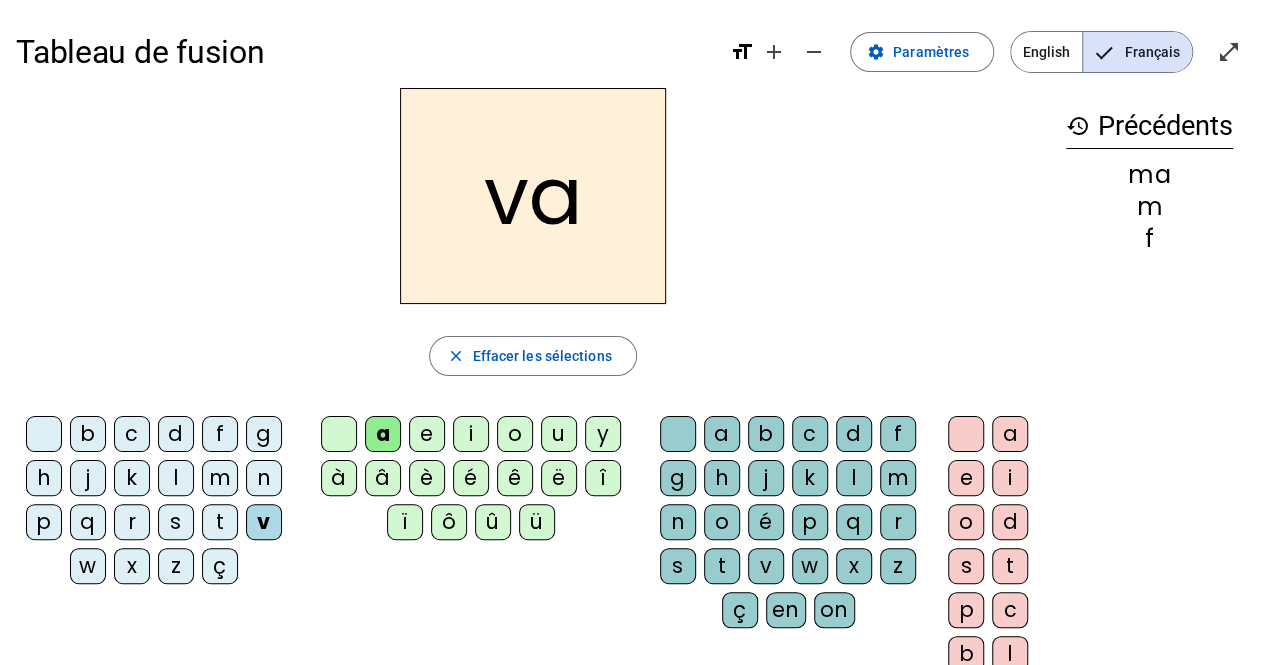 click on "f" at bounding box center (44, 434) 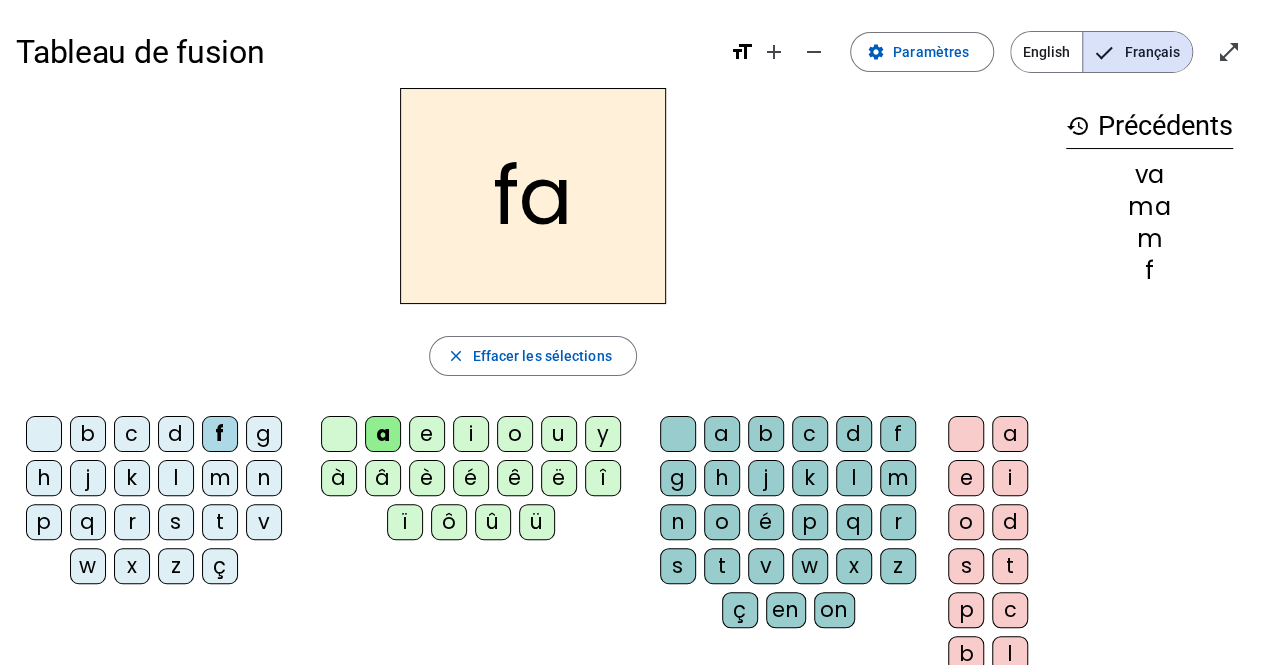 click on "t" at bounding box center [44, 434] 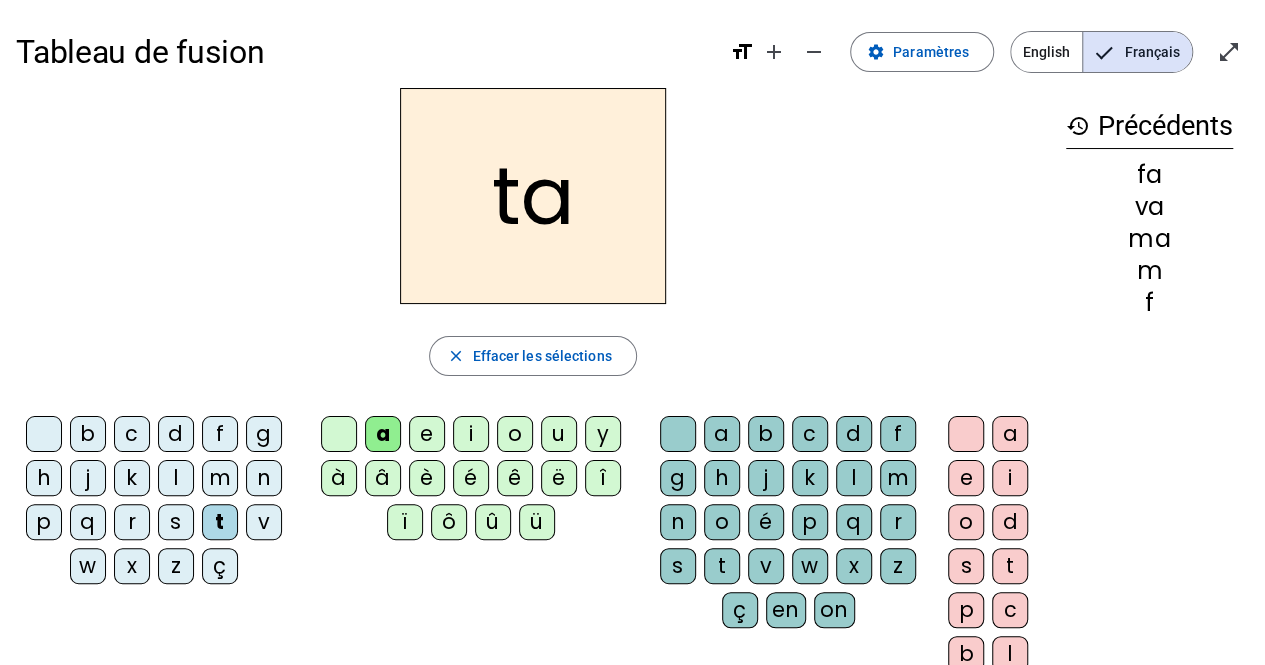 drag, startPoint x: 450, startPoint y: 395, endPoint x: 58, endPoint y: 264, distance: 413.3098 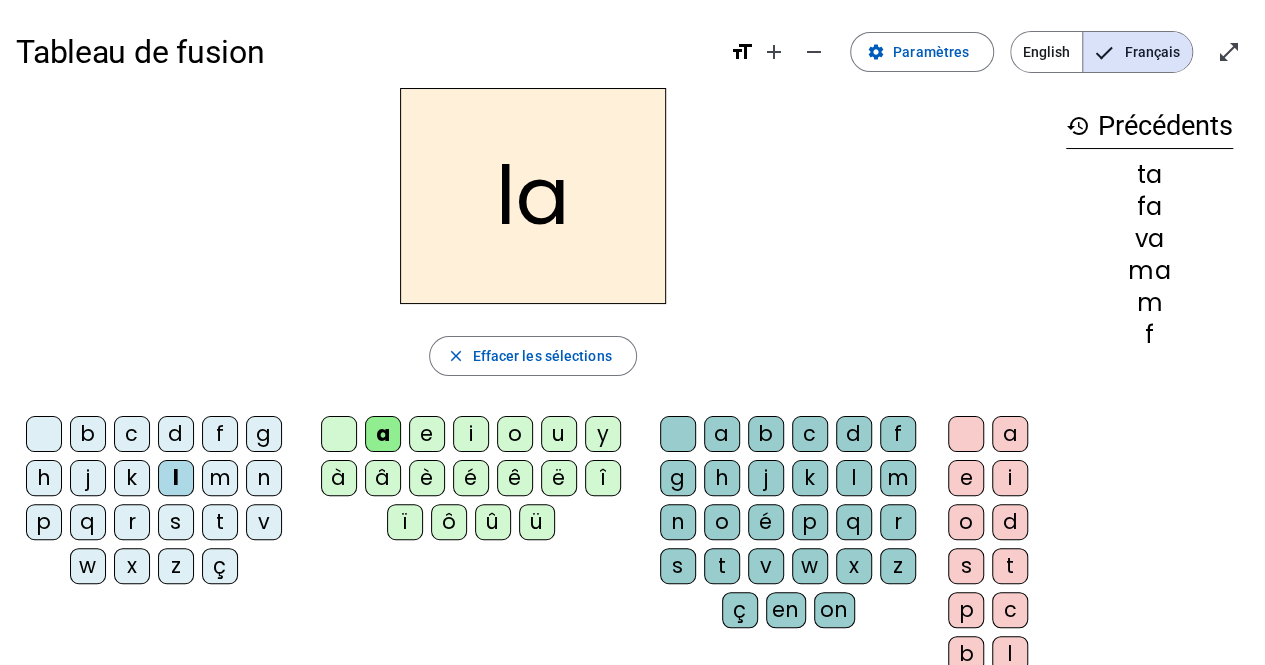 click on "e" at bounding box center [339, 434] 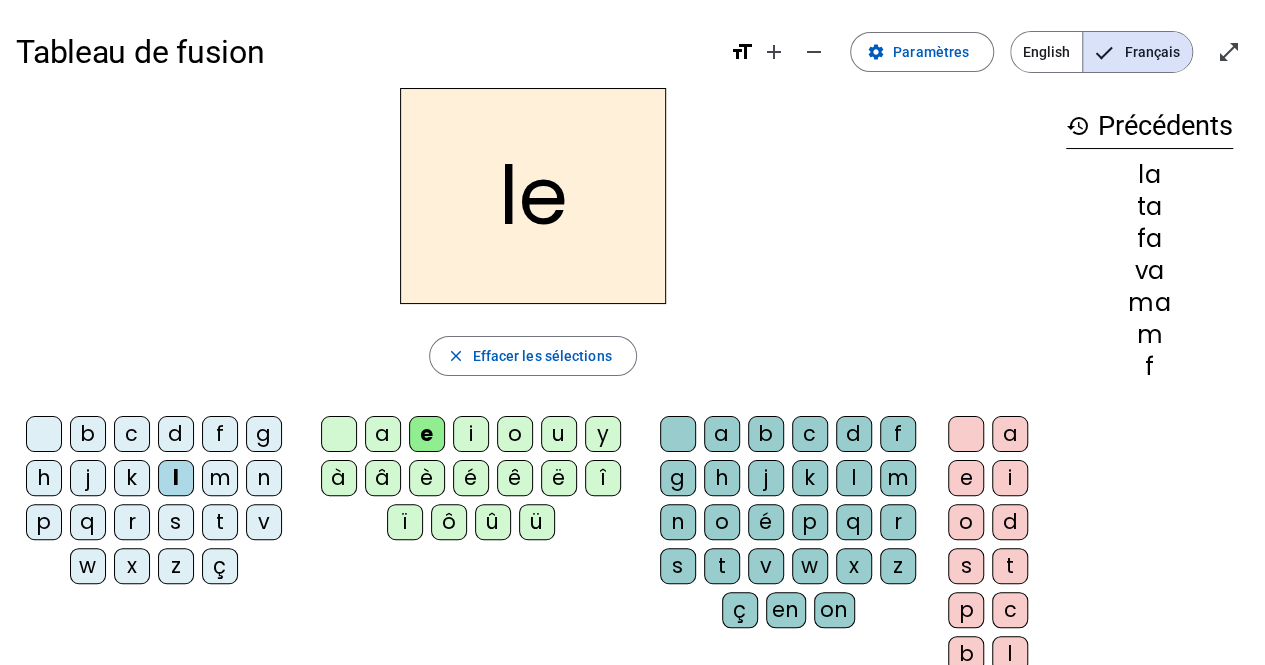click on "j" at bounding box center (44, 434) 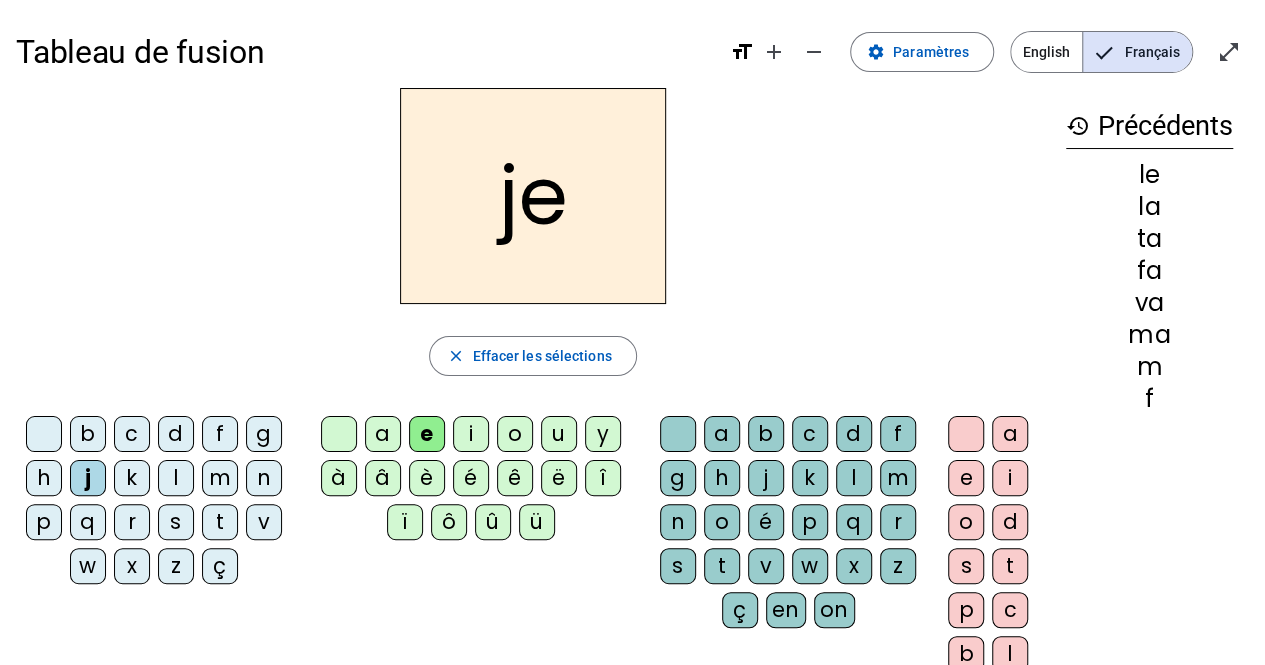 click on "n" at bounding box center (44, 434) 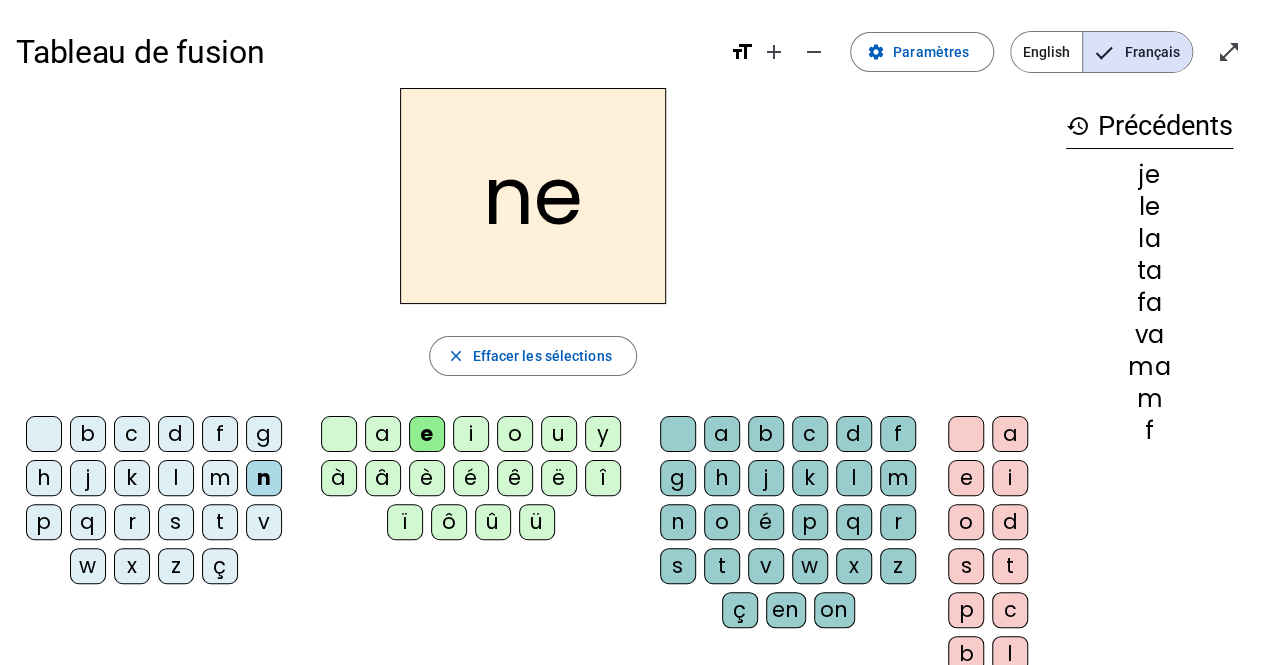 click on "d" at bounding box center [44, 434] 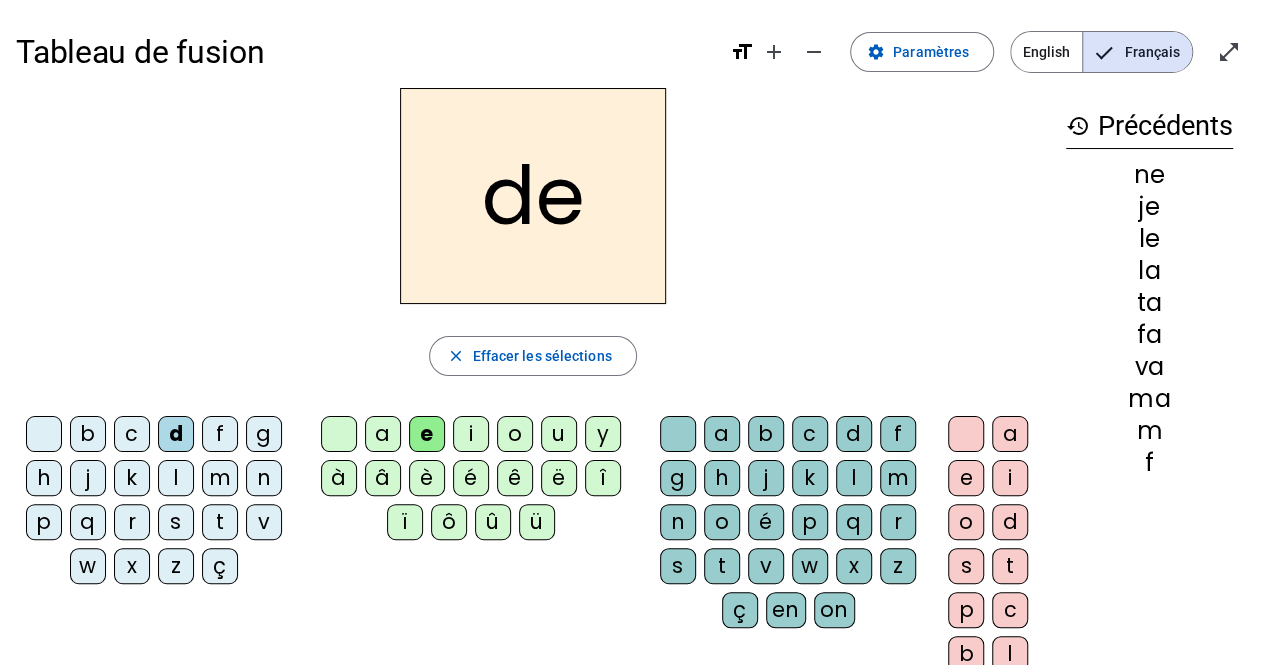 click on "d" at bounding box center (176, 434) 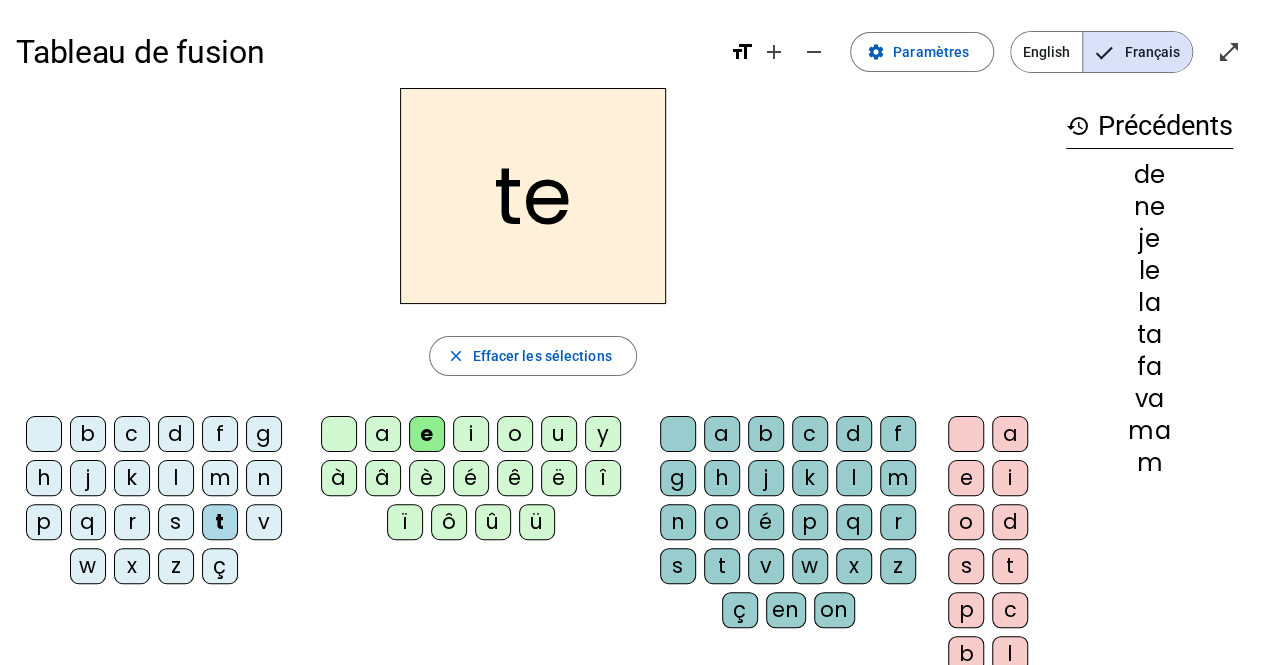 click on "d" at bounding box center [44, 434] 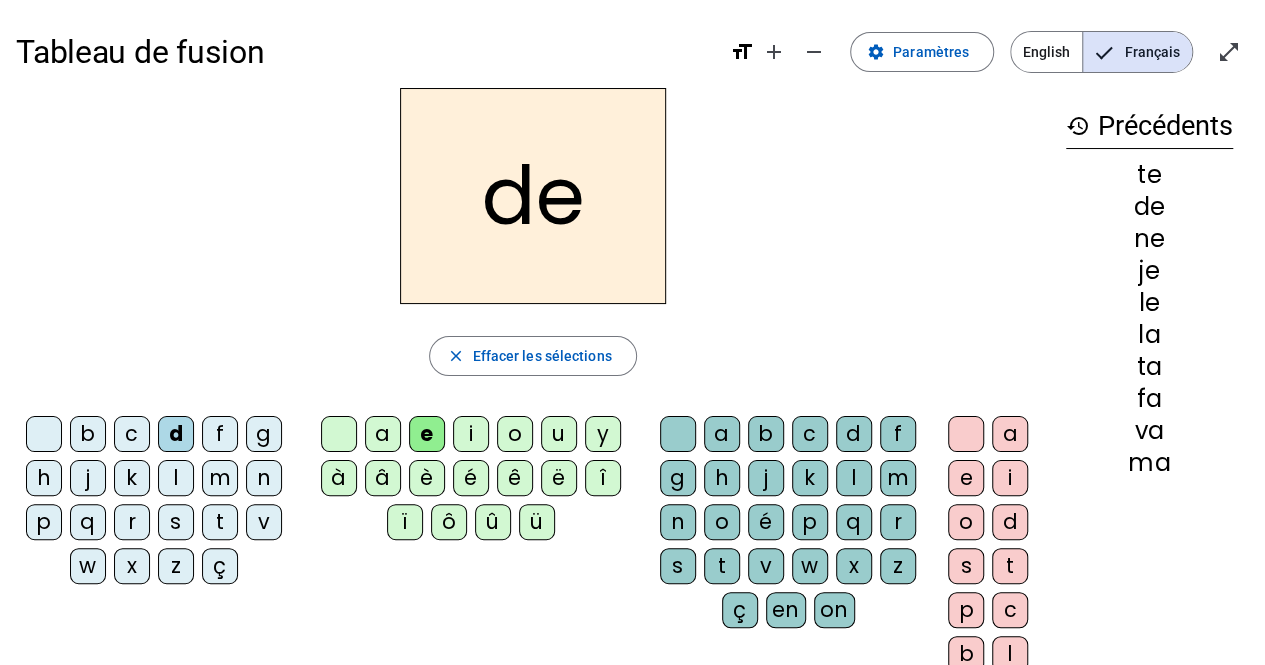 click on "o" at bounding box center [339, 434] 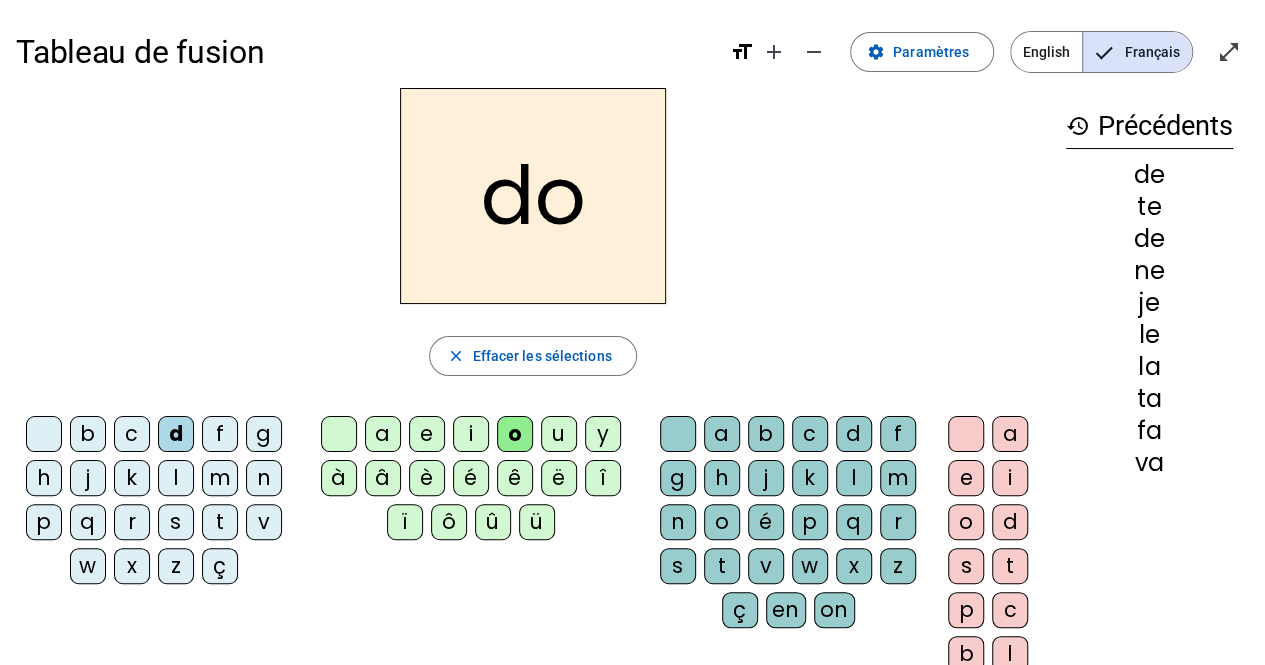 click on "u" at bounding box center (339, 434) 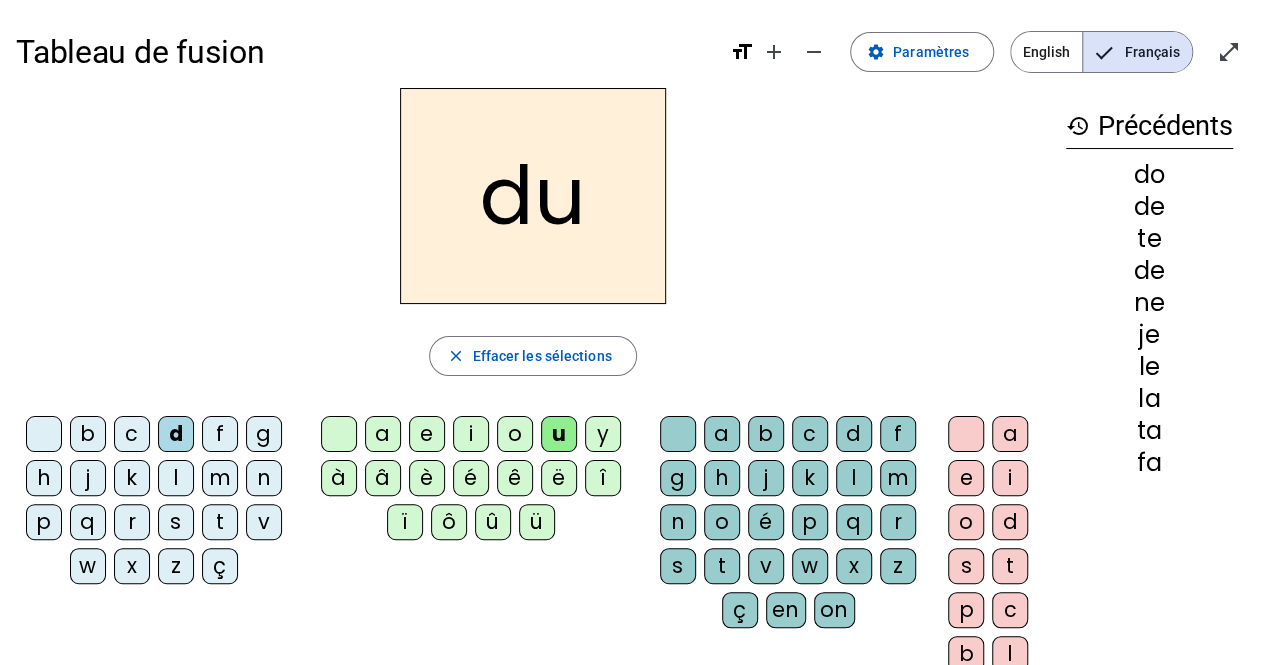 click on "k" at bounding box center [136, 482] 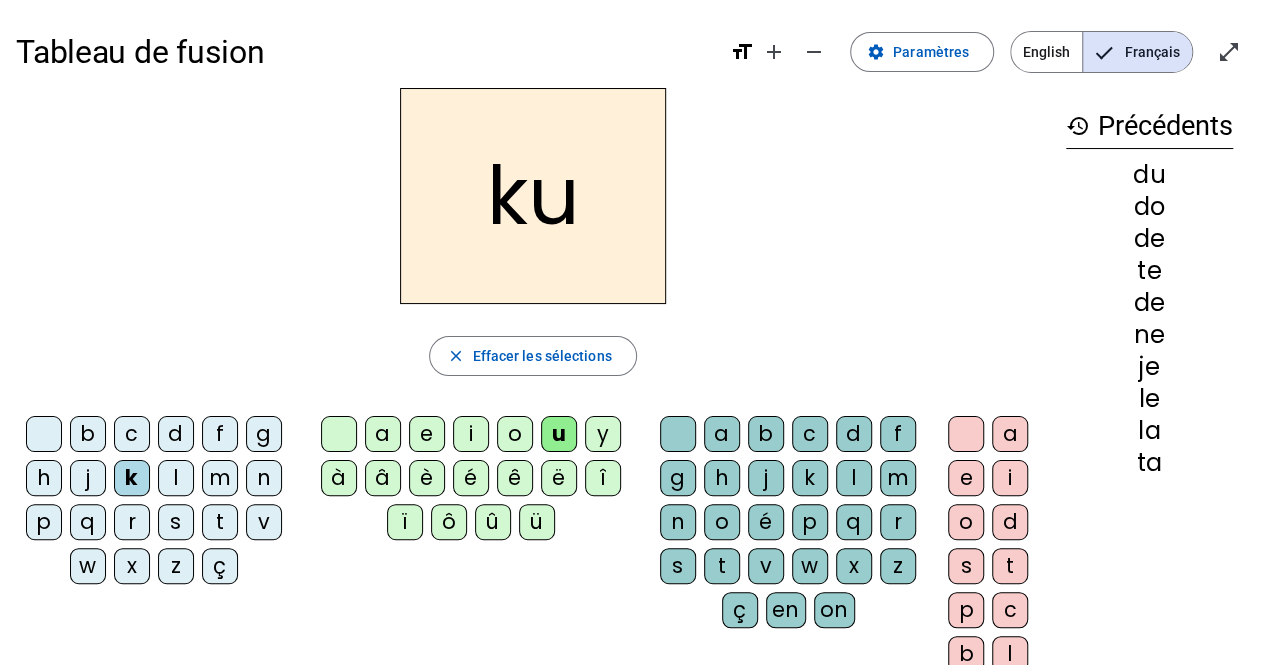 click on "t" at bounding box center [44, 434] 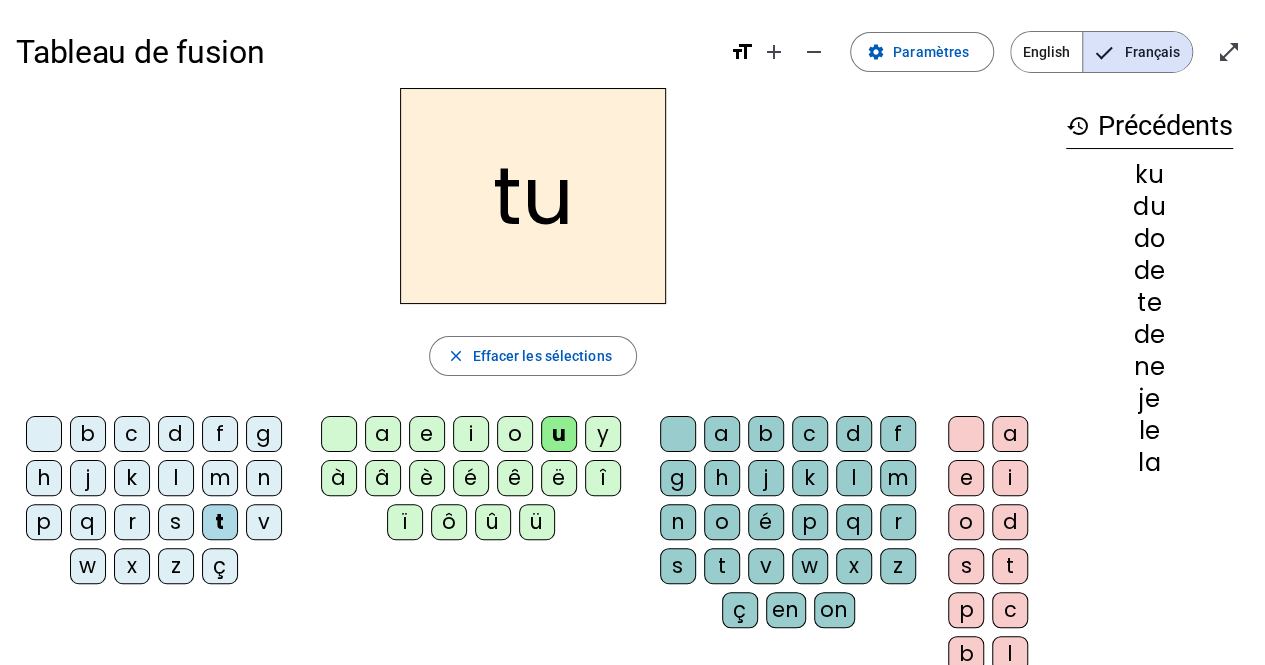 click on "b" at bounding box center [44, 434] 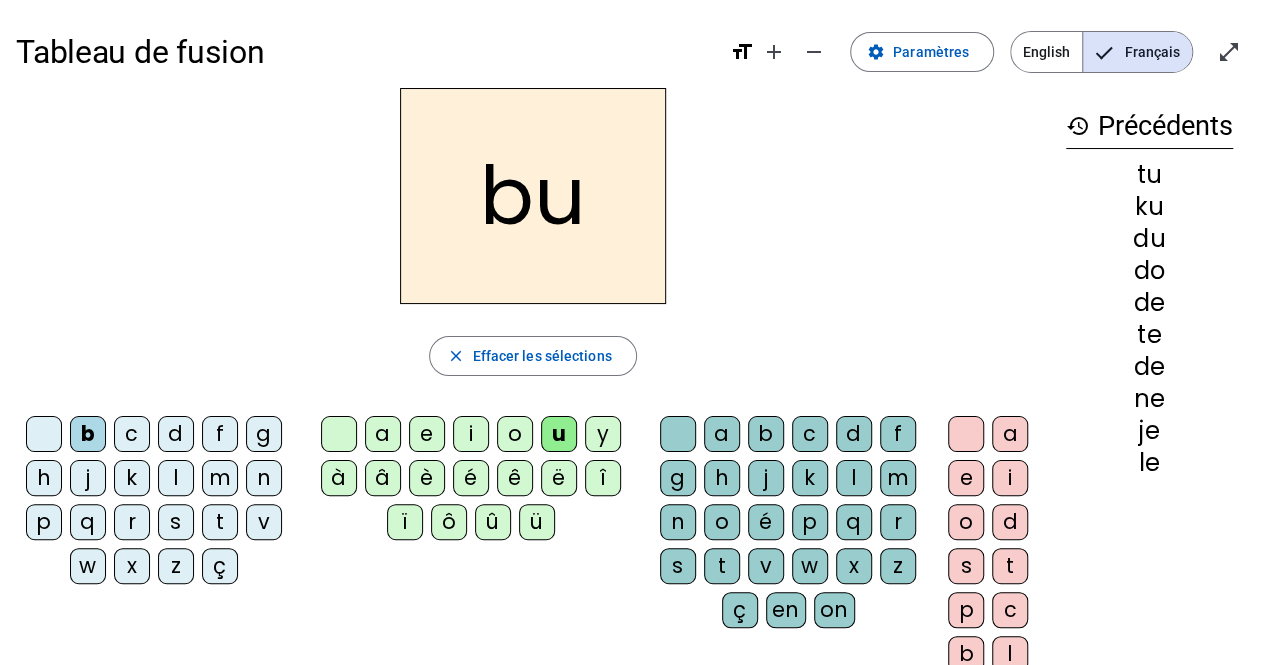 scroll, scrollTop: 4, scrollLeft: 0, axis: vertical 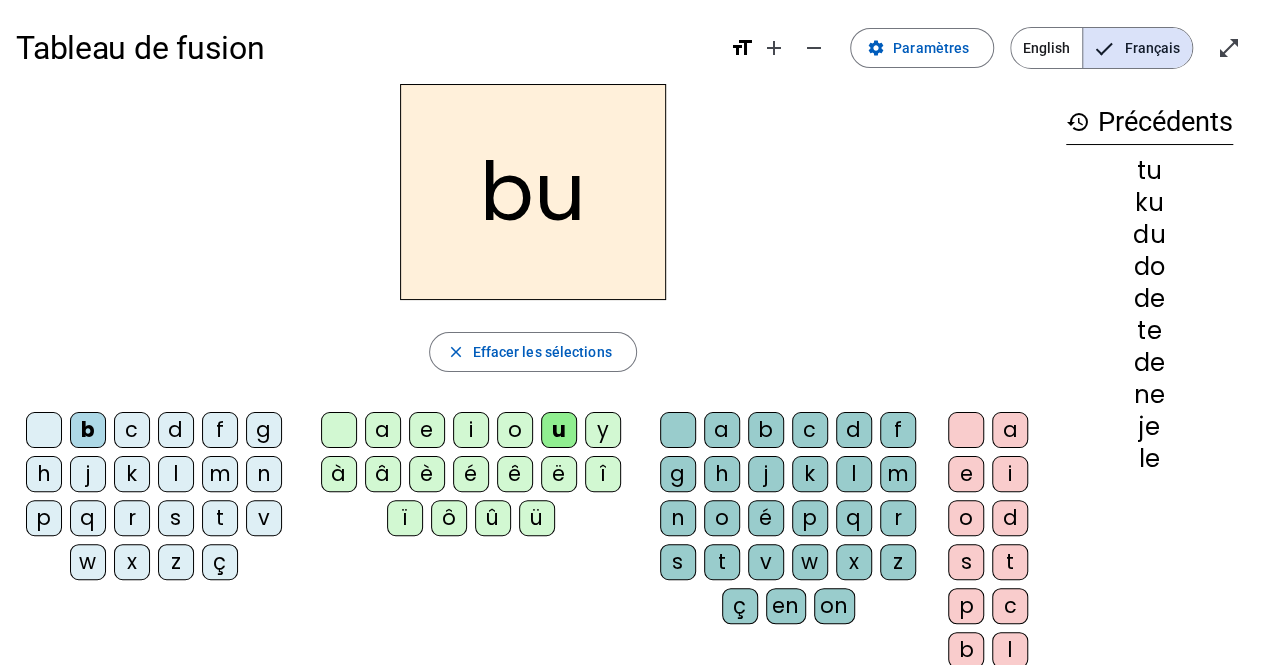 click on "bu" at bounding box center (533, 192) 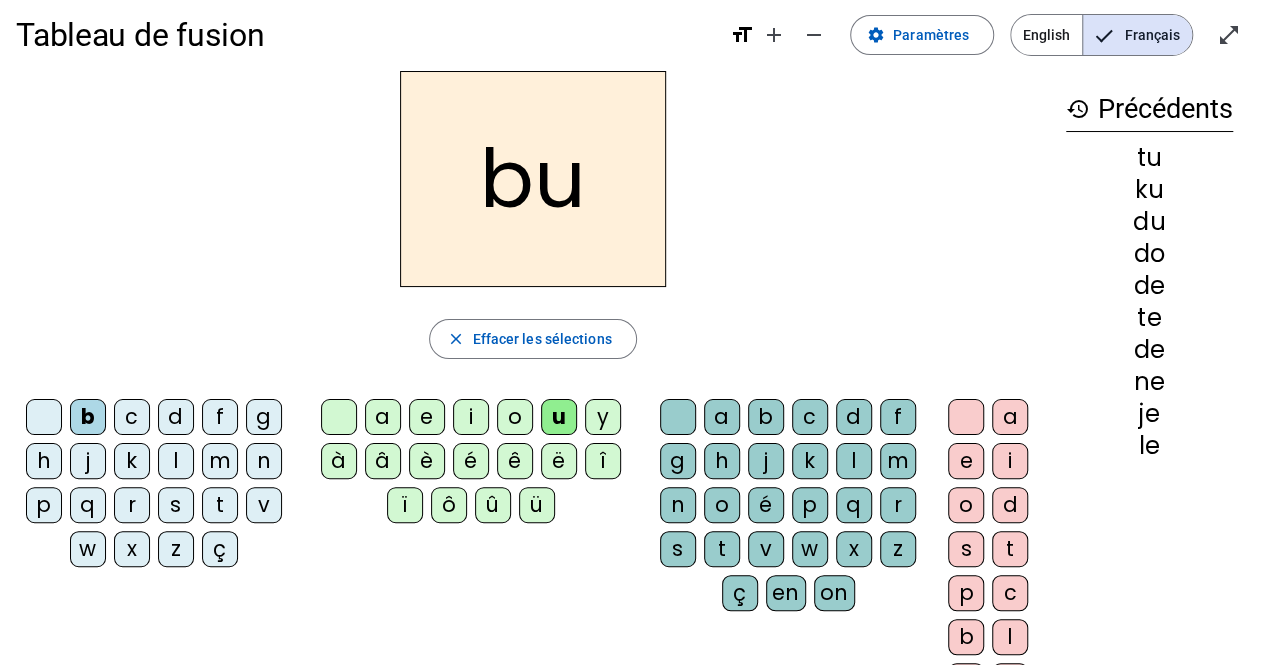 scroll, scrollTop: 16, scrollLeft: 0, axis: vertical 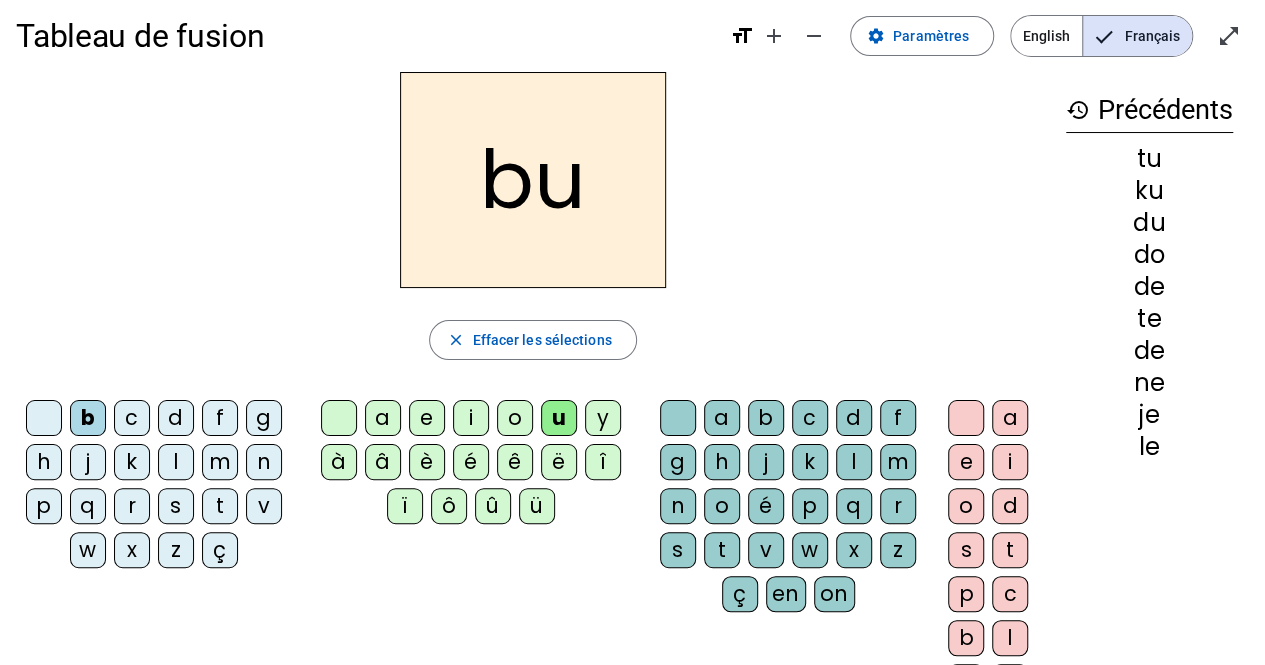 click on "s" at bounding box center (678, 418) 